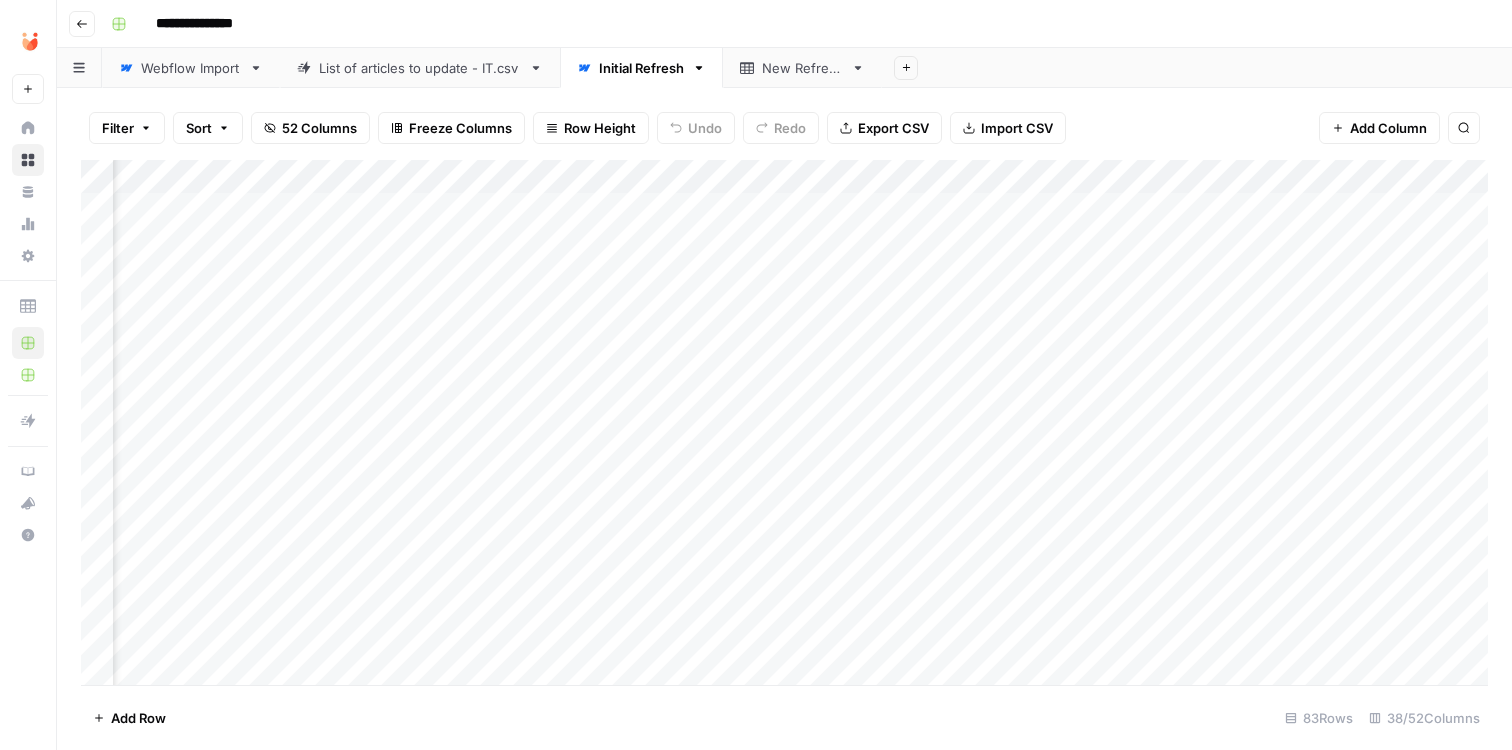 scroll, scrollTop: 0, scrollLeft: 0, axis: both 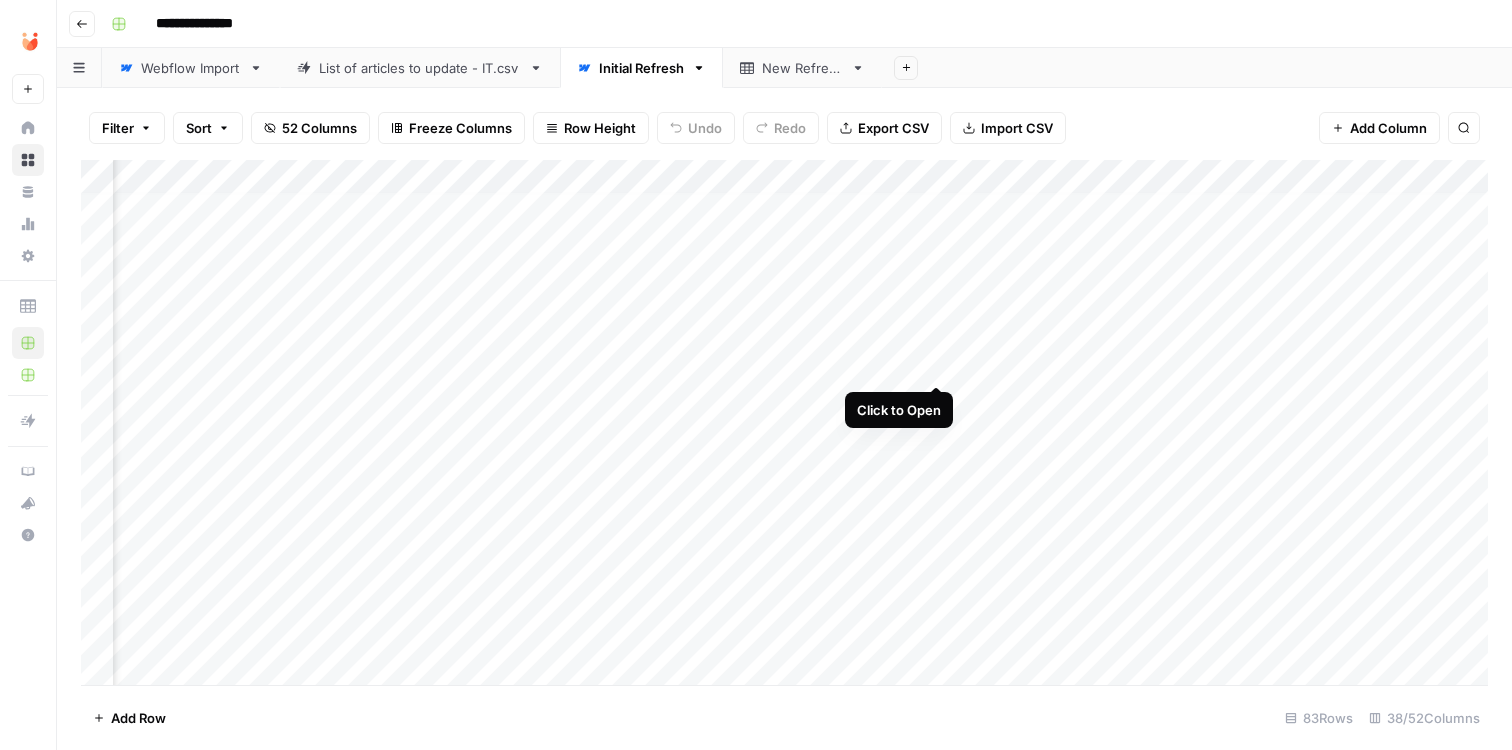 click on "Add Column" at bounding box center [784, 425] 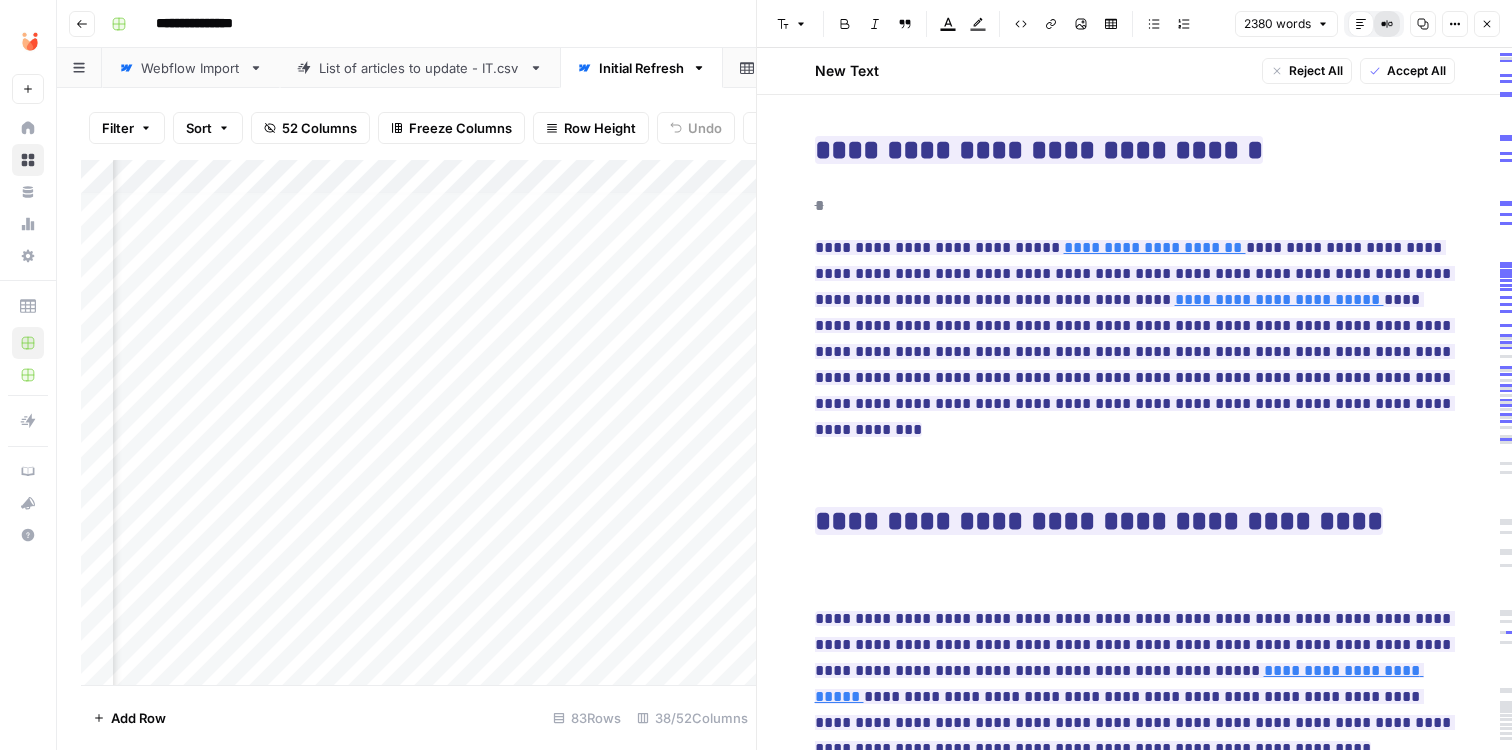 click 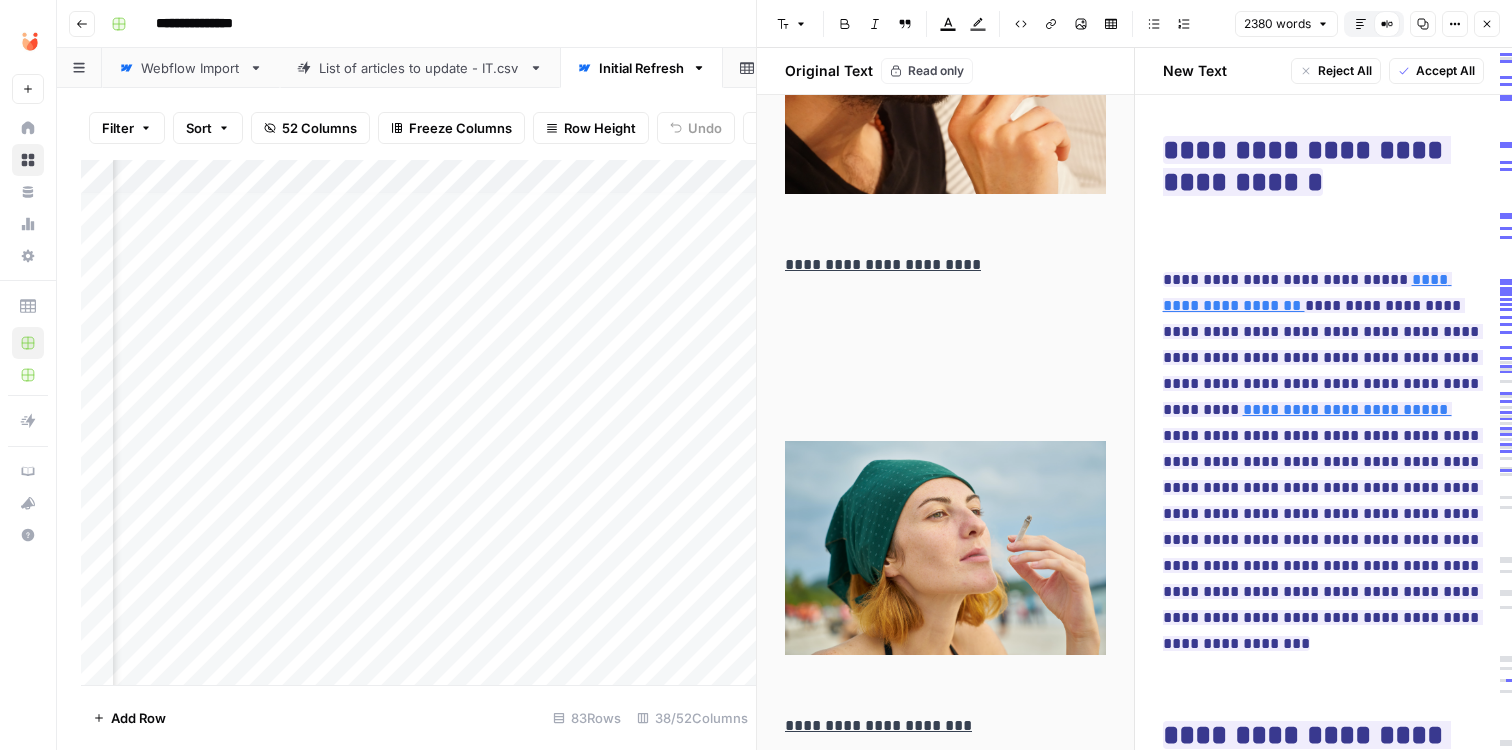 scroll, scrollTop: 0, scrollLeft: 0, axis: both 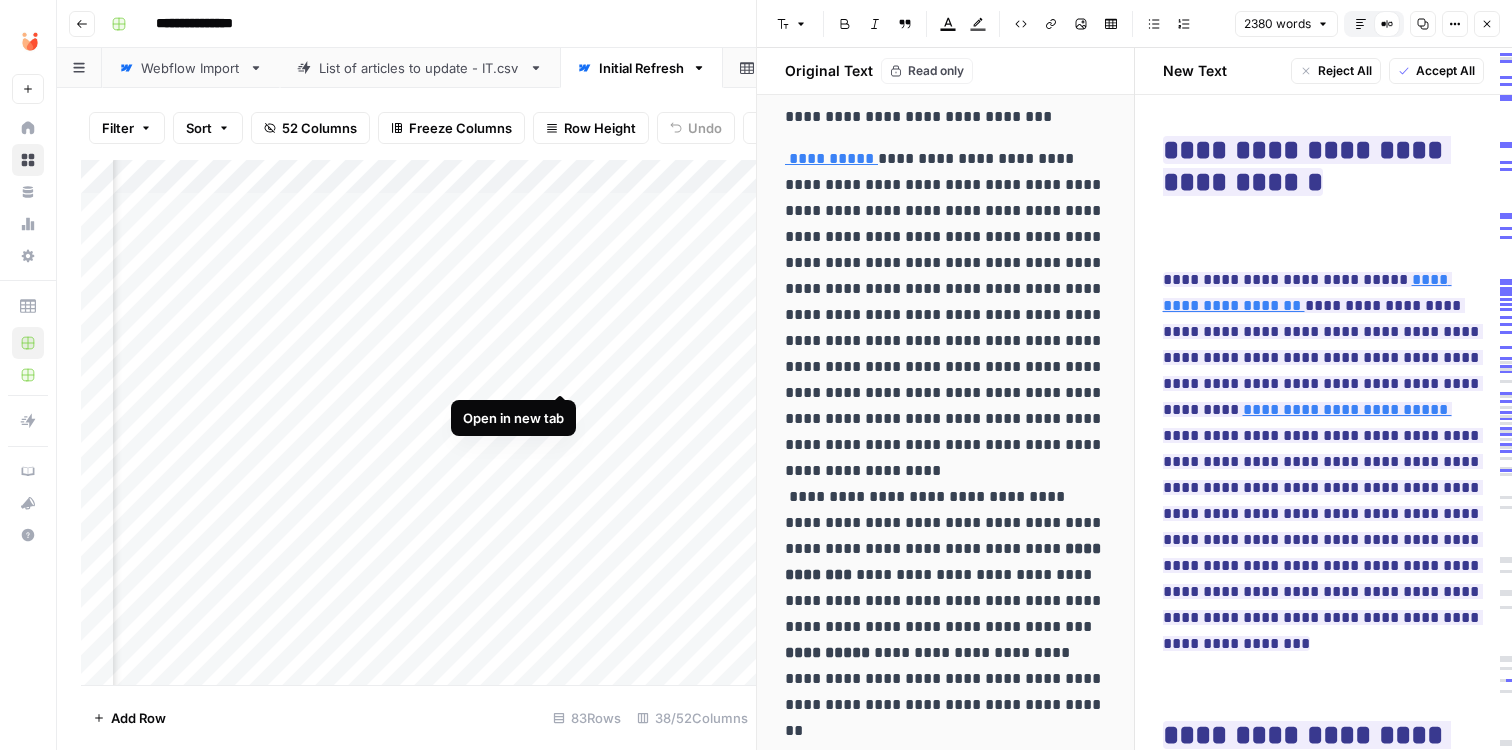 click on "Add Column" at bounding box center (418, 425) 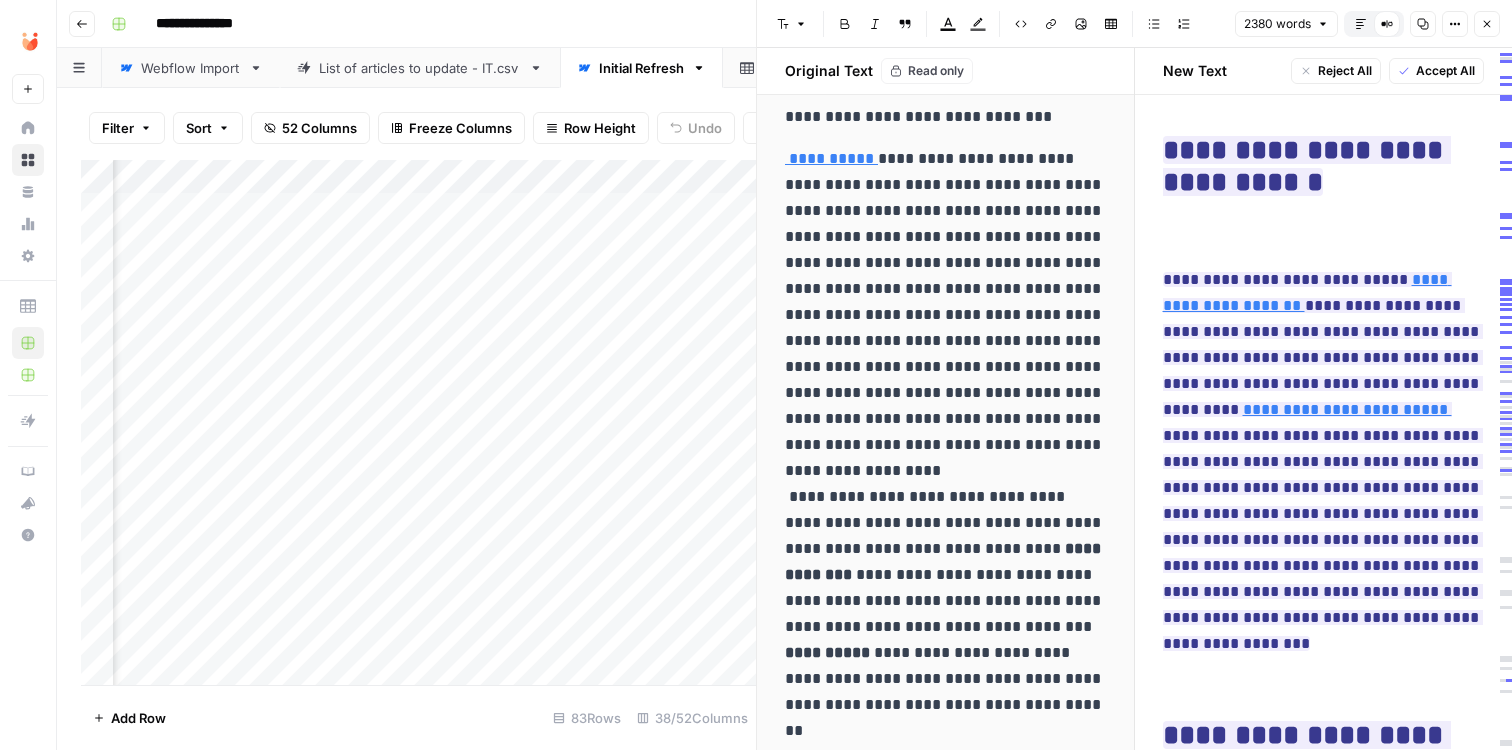 scroll, scrollTop: 0, scrollLeft: 447, axis: horizontal 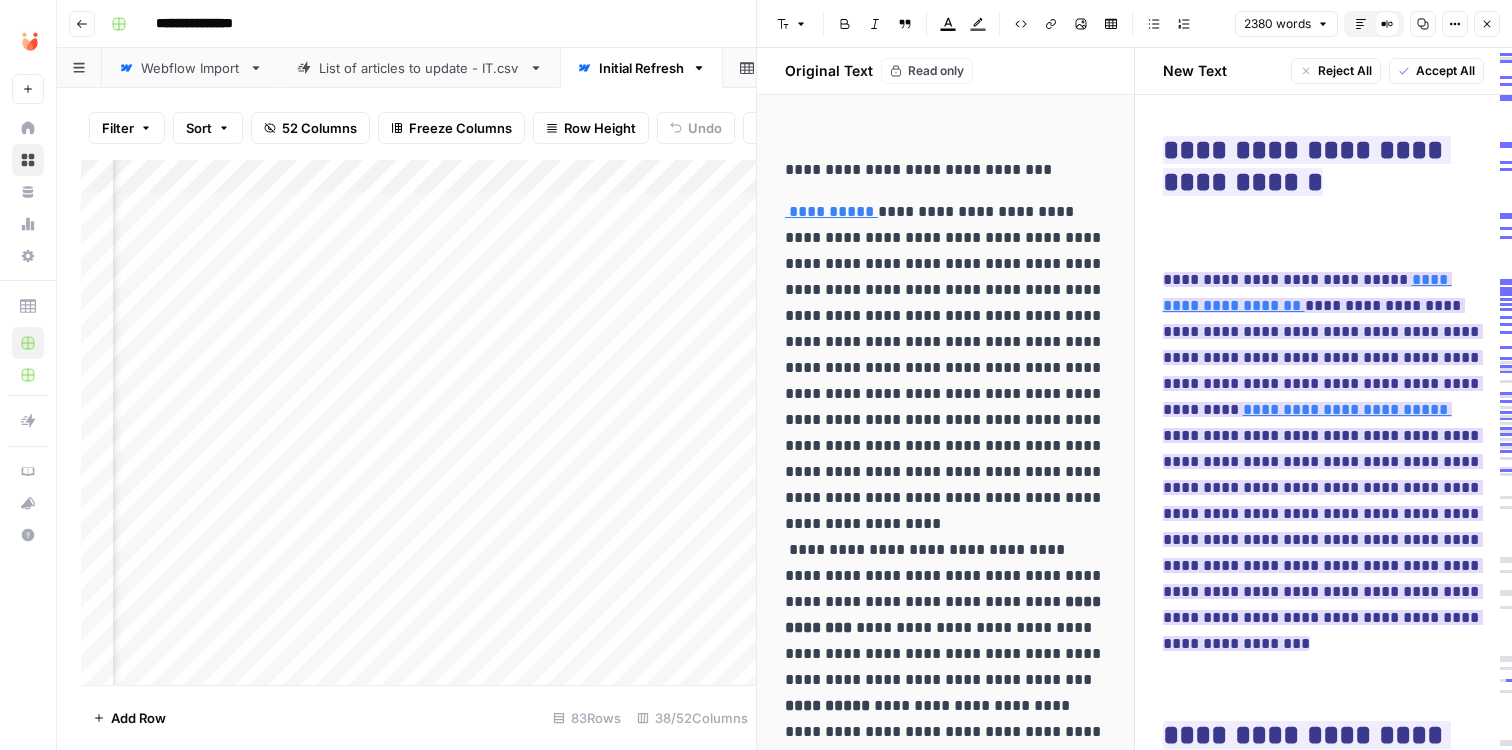 click on "**********" at bounding box center (1323, 461) 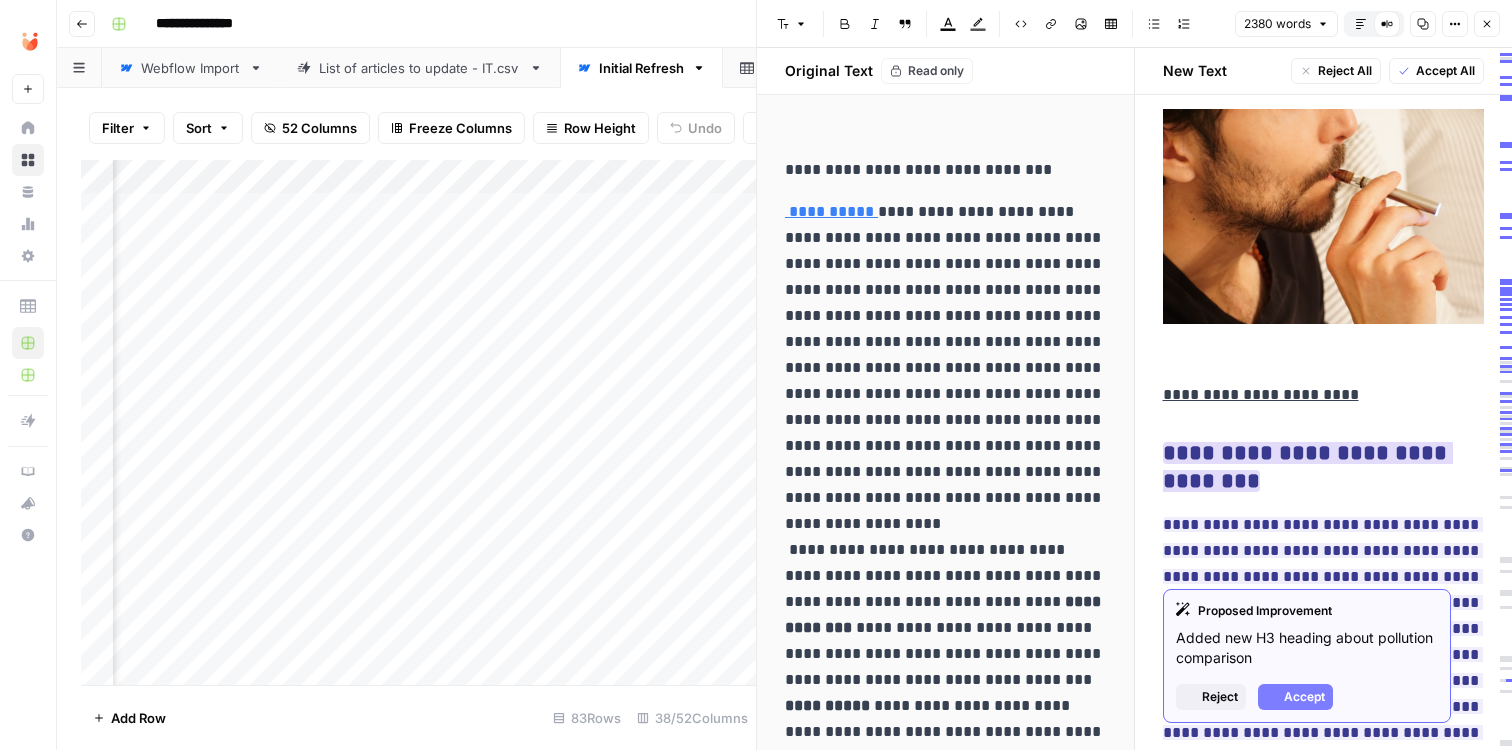 scroll, scrollTop: 1389, scrollLeft: 0, axis: vertical 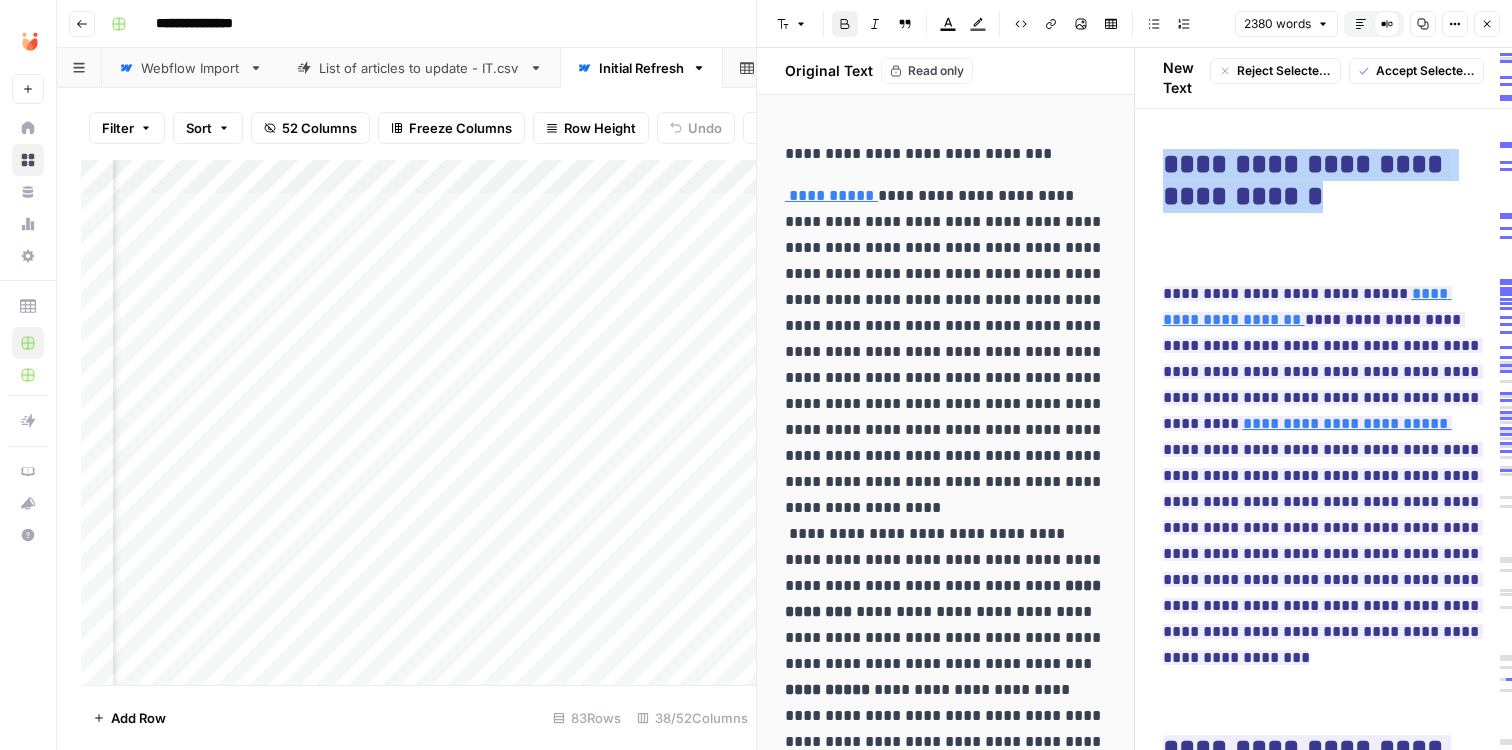 drag, startPoint x: 1307, startPoint y: 188, endPoint x: 1143, endPoint y: 137, distance: 171.7469 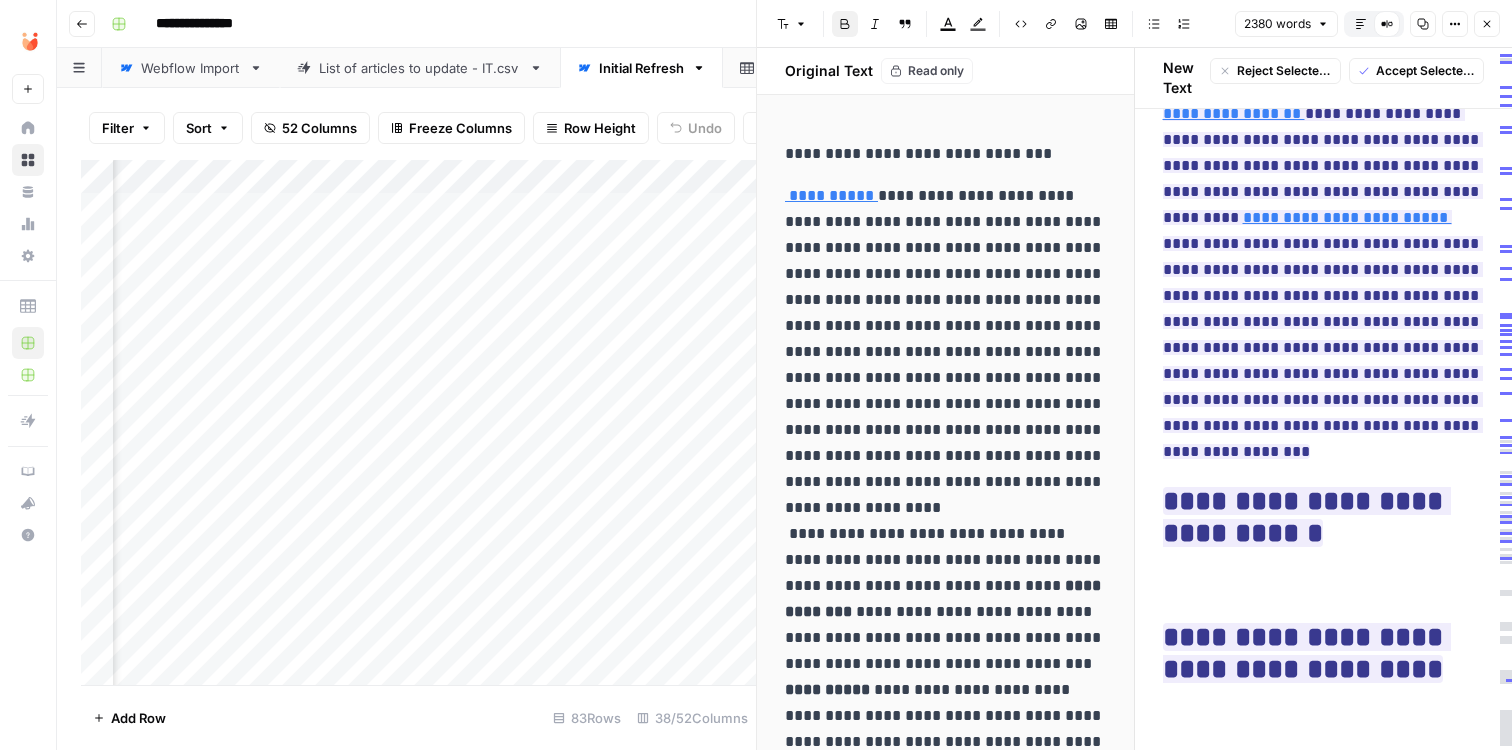 scroll, scrollTop: 170, scrollLeft: 0, axis: vertical 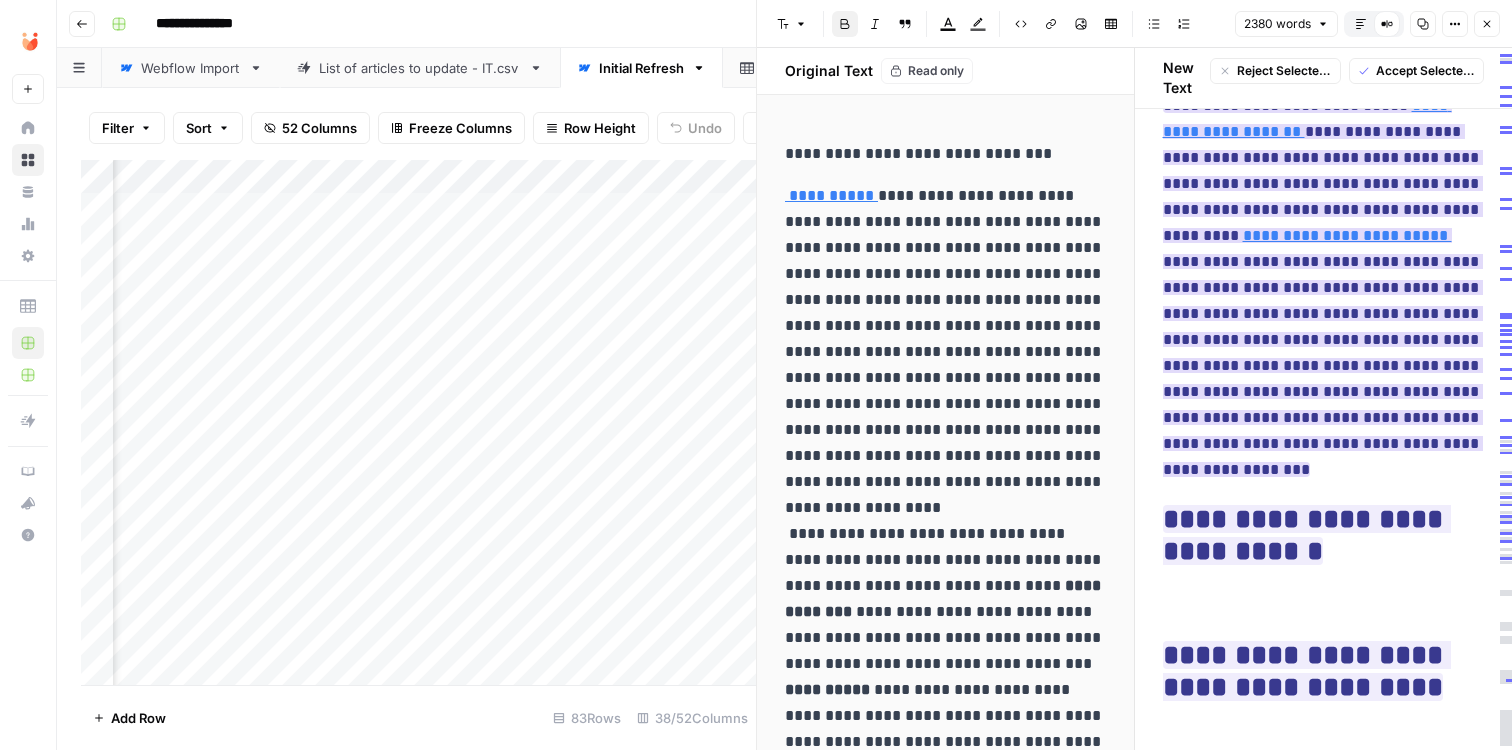 click on "**********" at bounding box center (1323, 287) 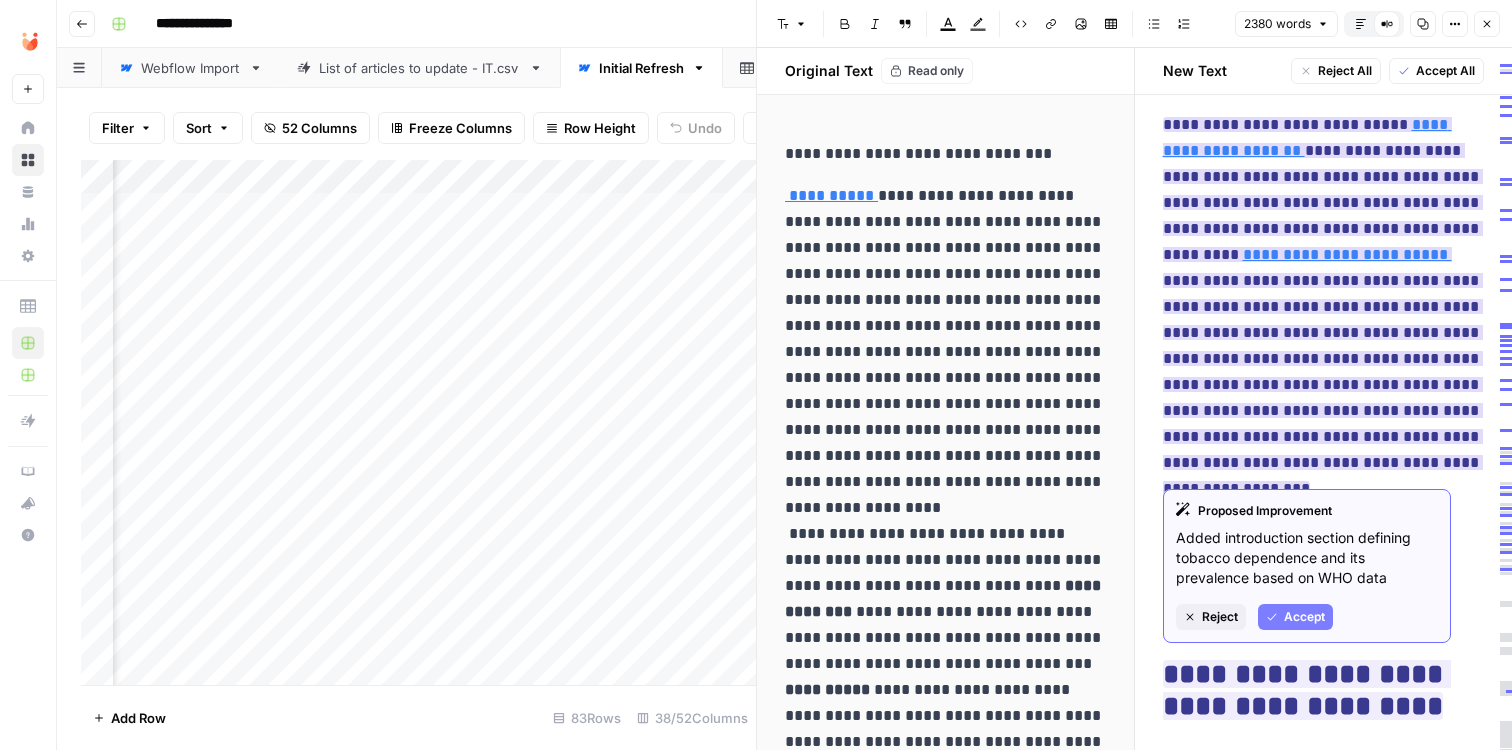 scroll, scrollTop: 107, scrollLeft: 0, axis: vertical 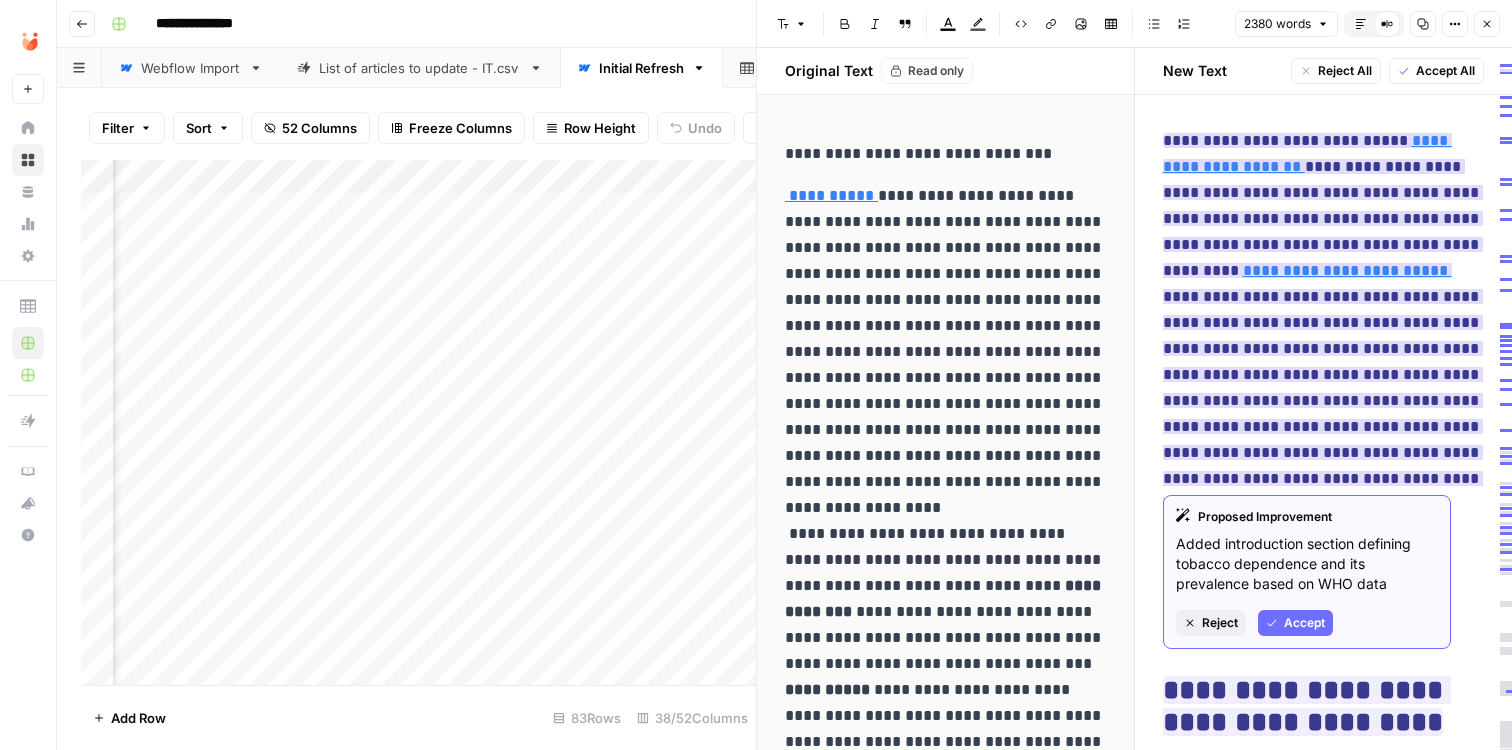 click on "Accept" at bounding box center [1295, 623] 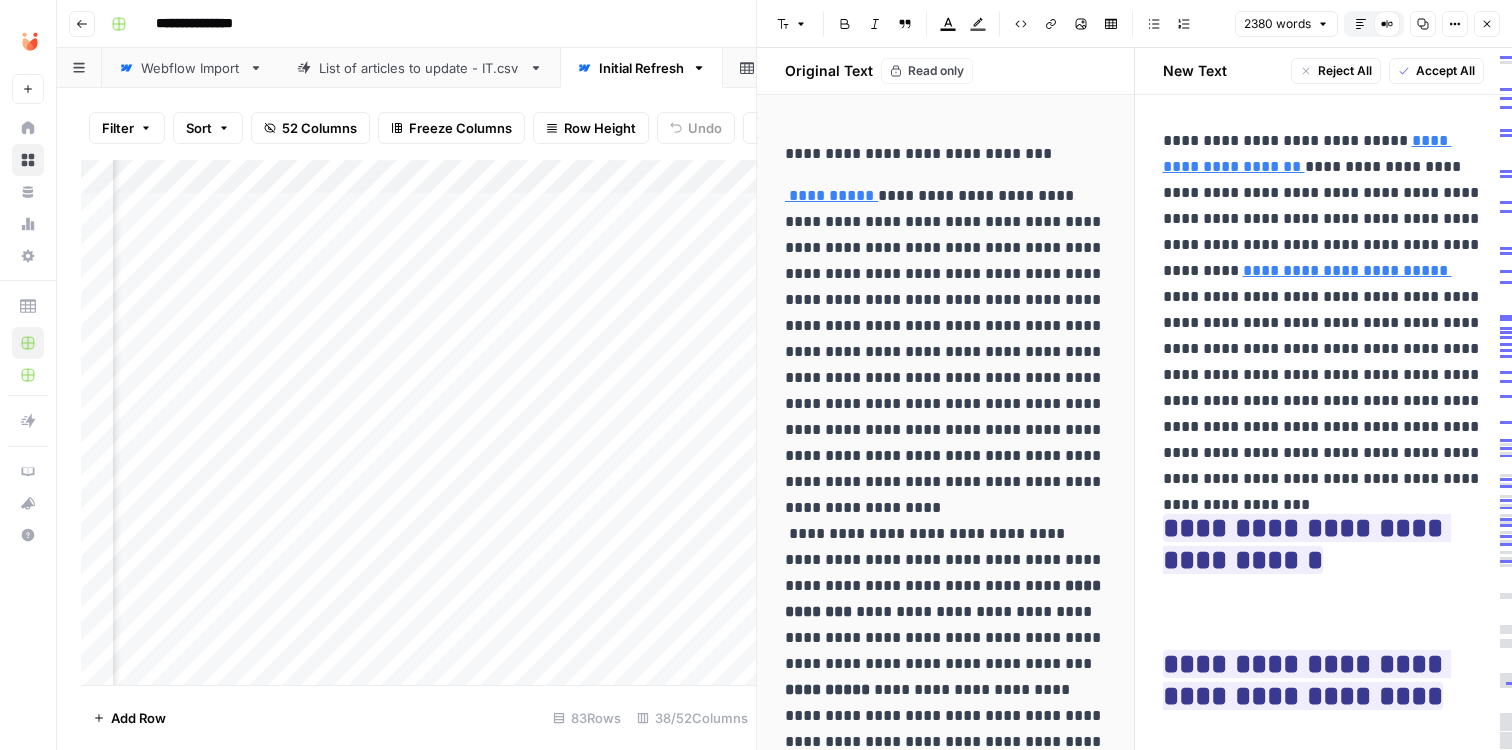 scroll, scrollTop: 65, scrollLeft: 0, axis: vertical 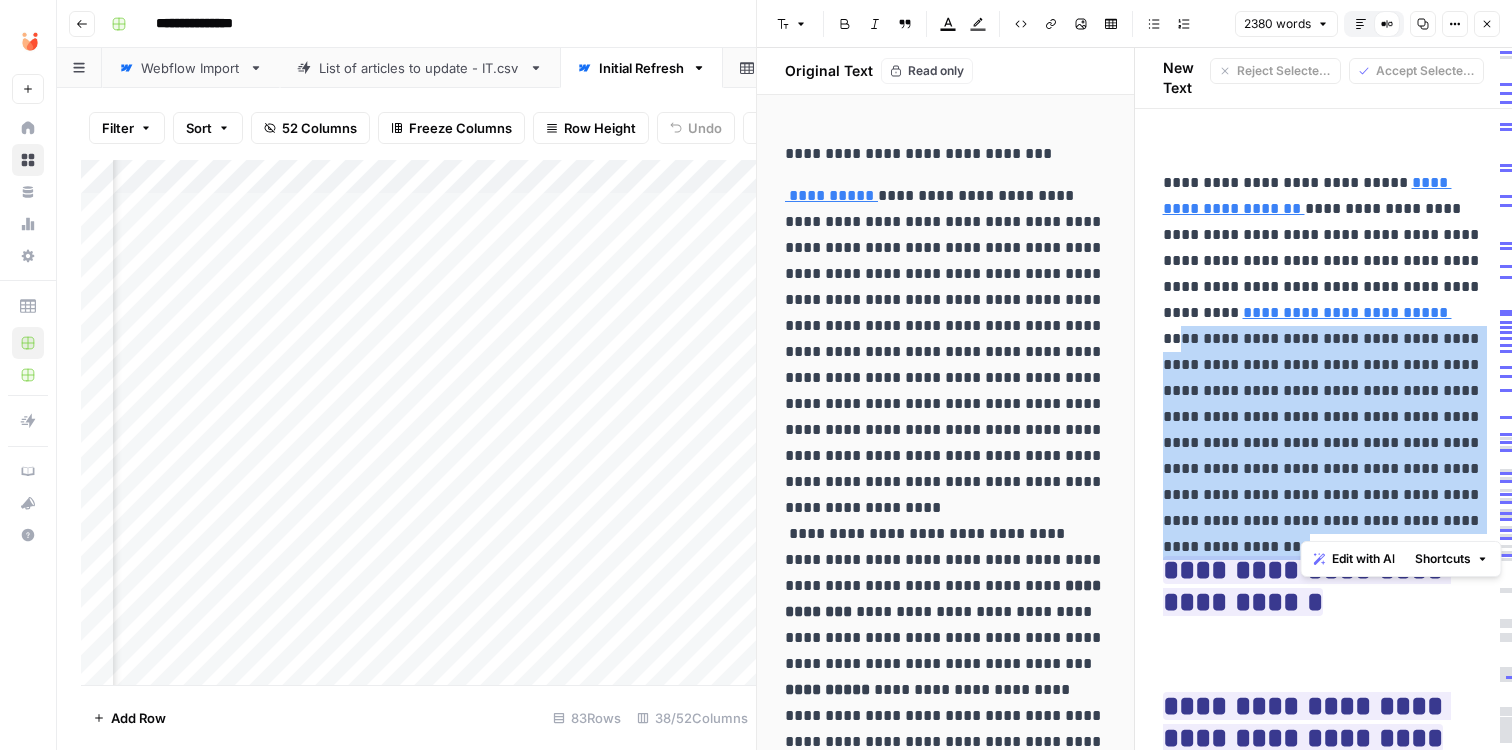 drag, startPoint x: 1328, startPoint y: 312, endPoint x: 1387, endPoint y: 528, distance: 223.91293 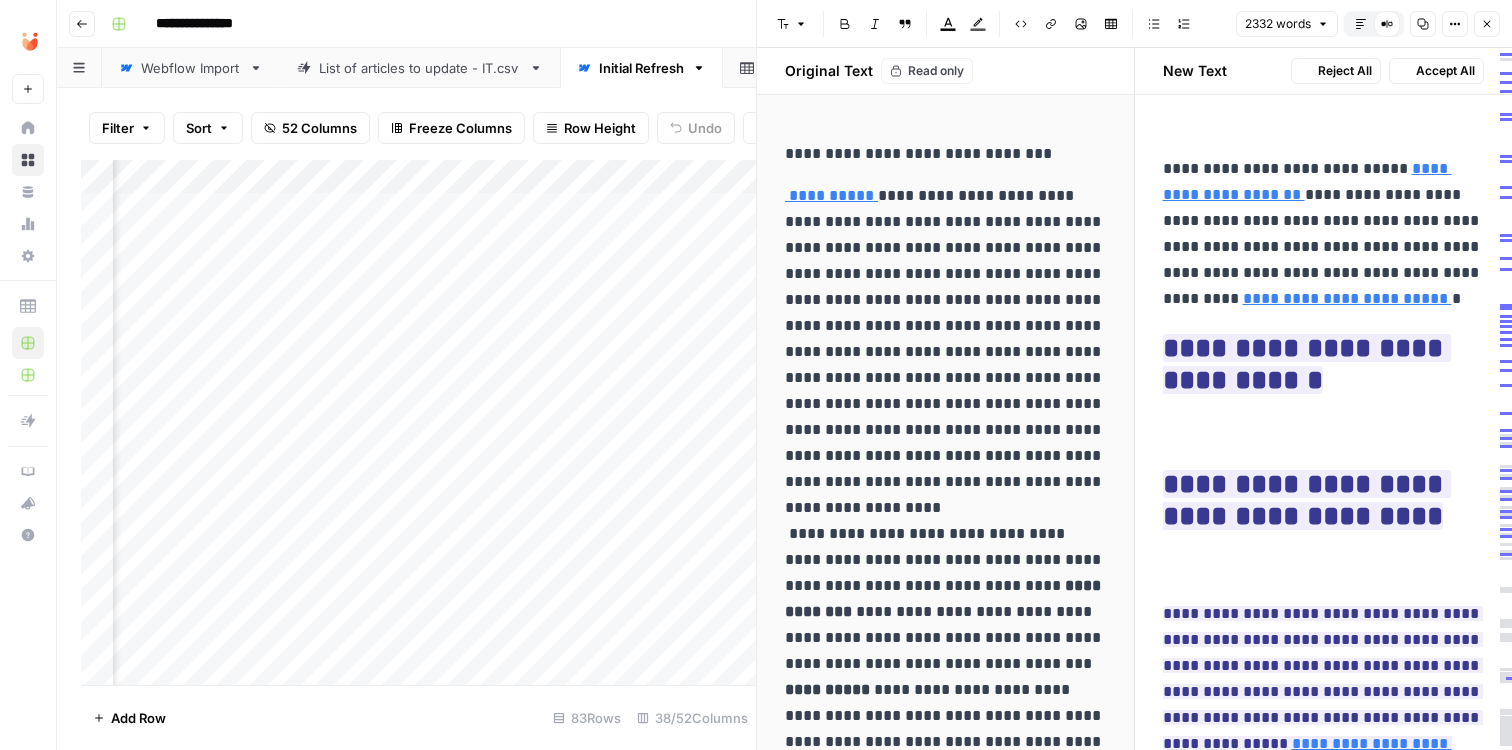 scroll, scrollTop: 65, scrollLeft: 0, axis: vertical 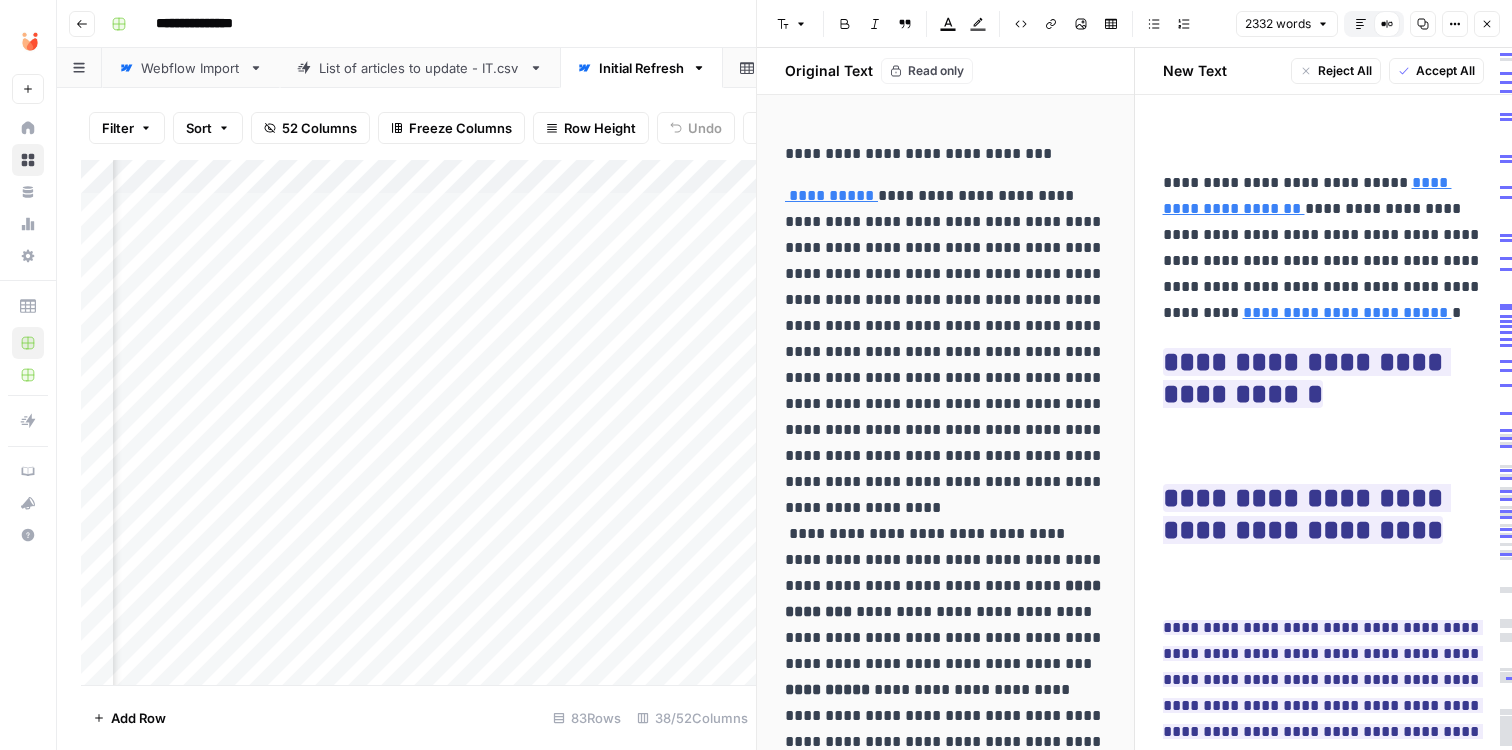 type 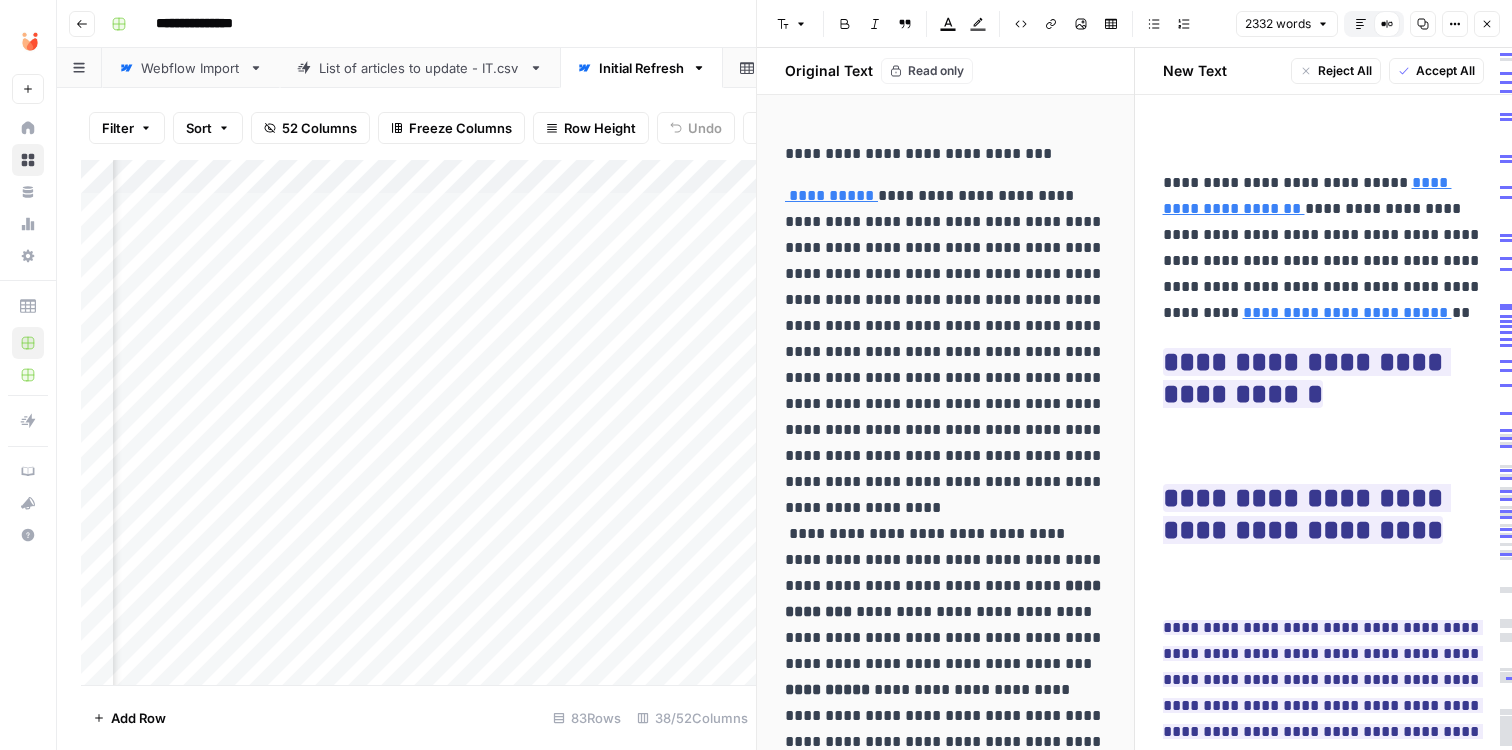 click at bounding box center (1324, 450) 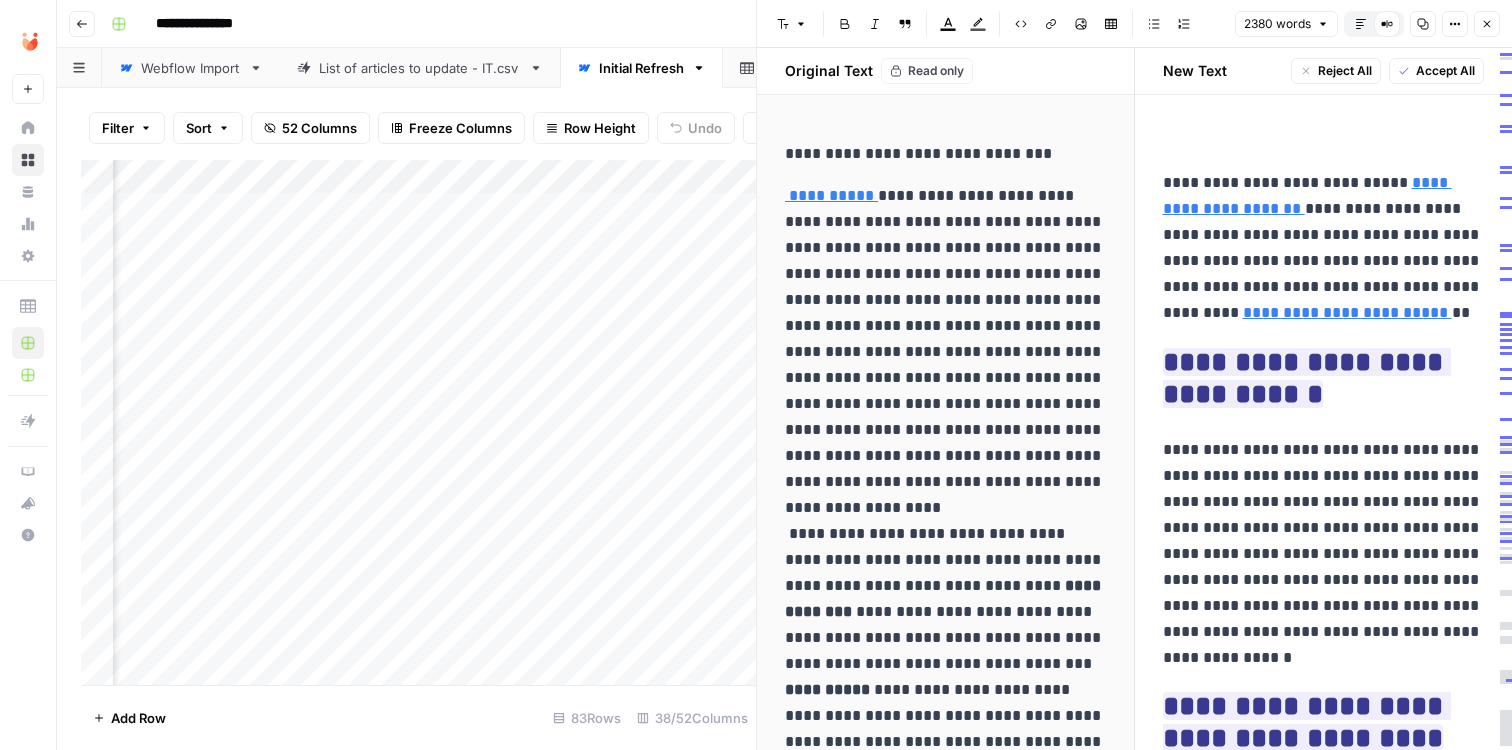 click on "**********" at bounding box center (1324, 554) 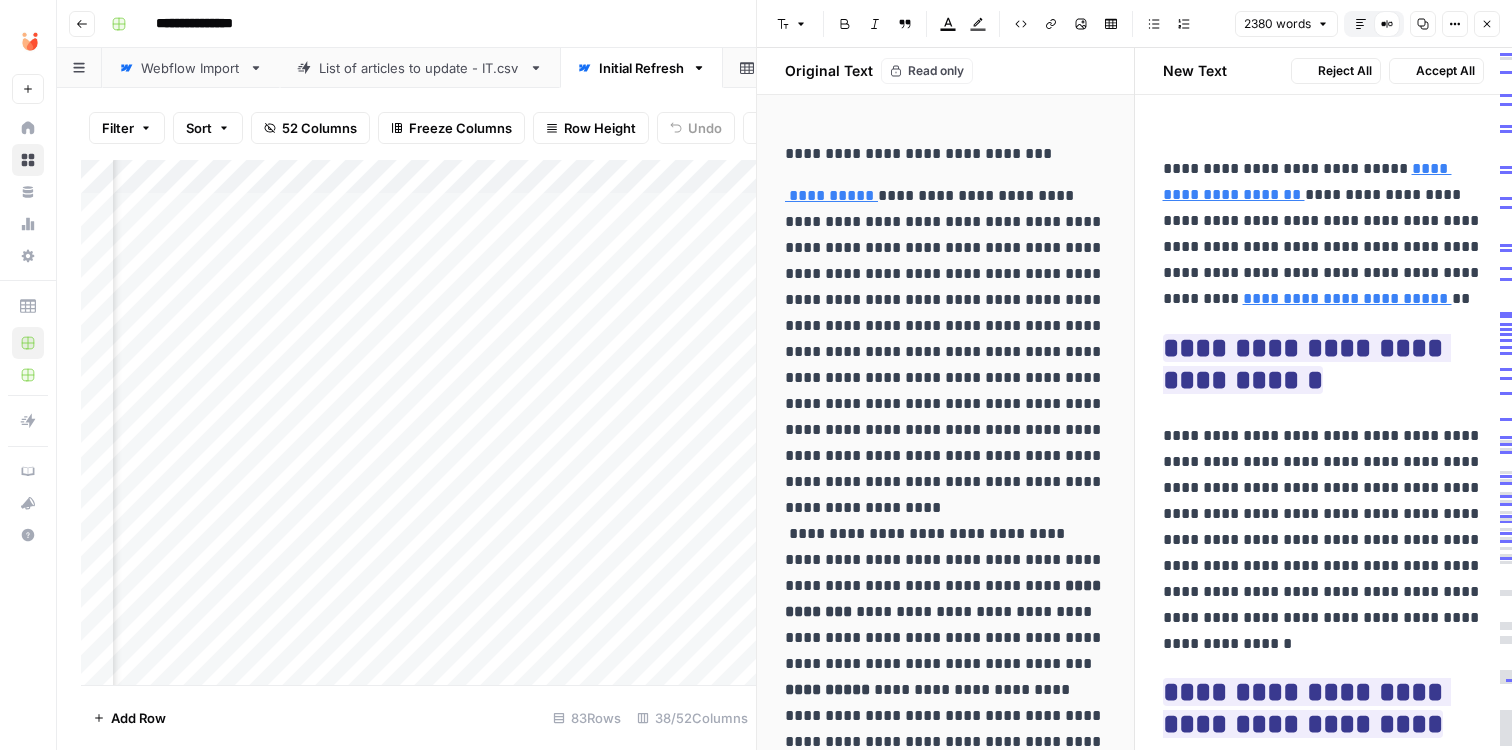 scroll, scrollTop: 65, scrollLeft: 0, axis: vertical 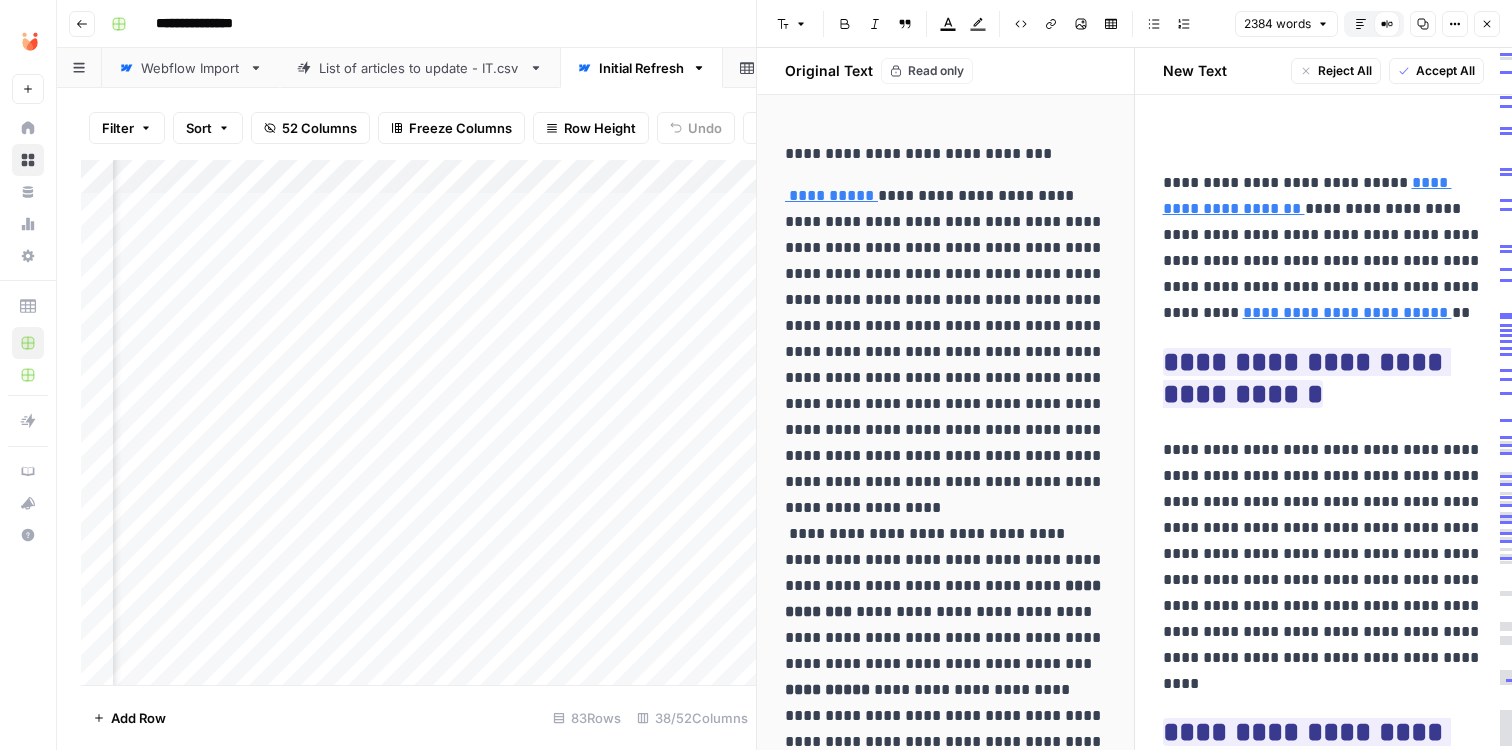 click on "**********" at bounding box center [1324, 567] 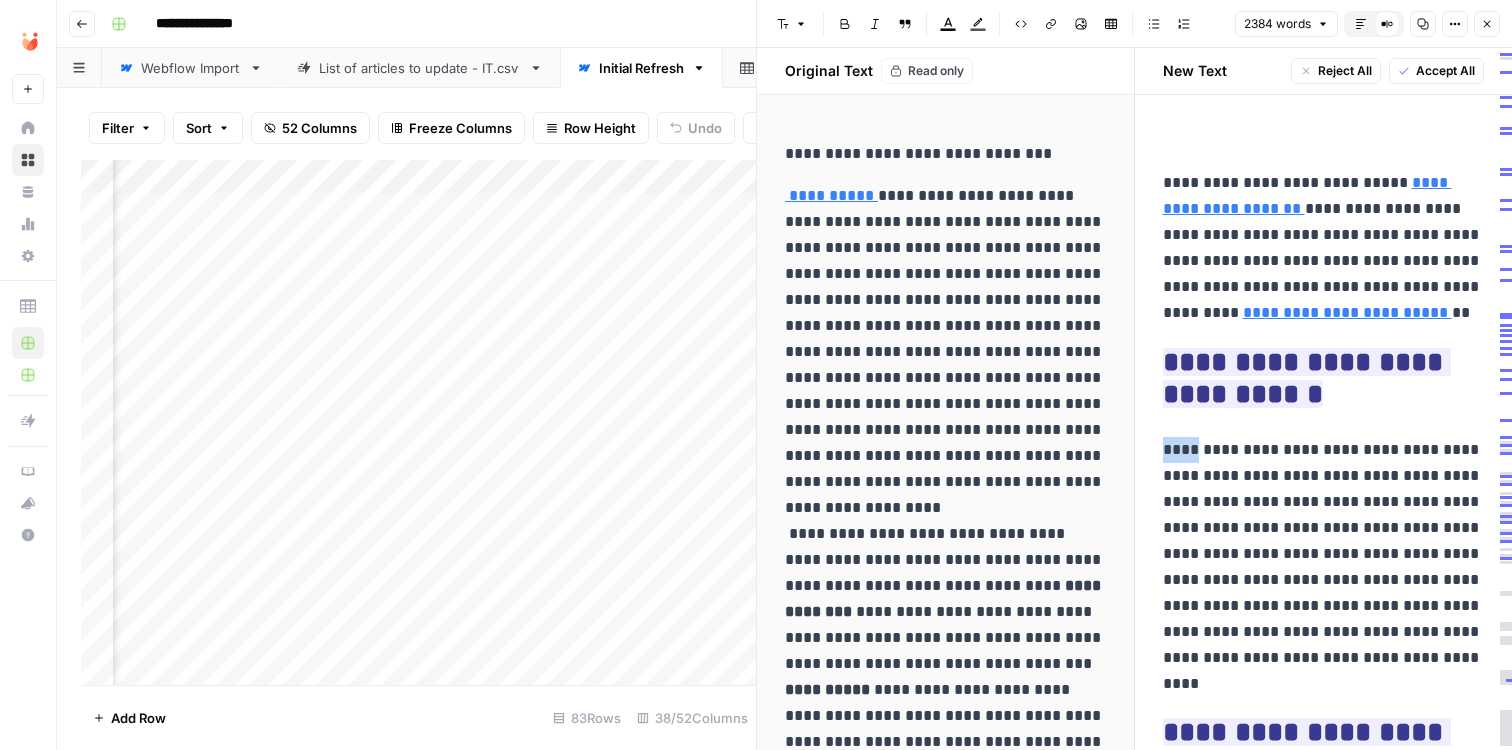 click on "**********" at bounding box center [1324, 567] 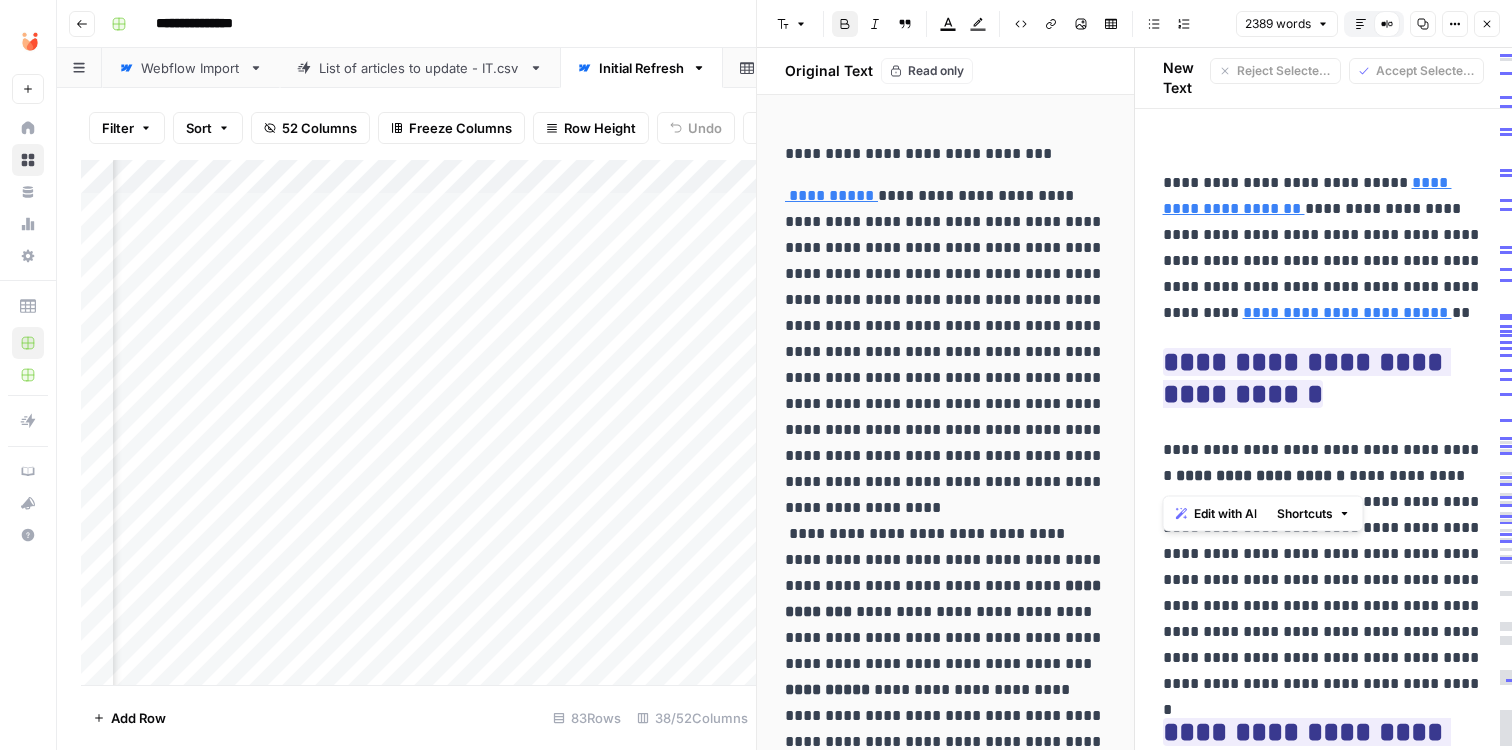 scroll, scrollTop: 65, scrollLeft: 0, axis: vertical 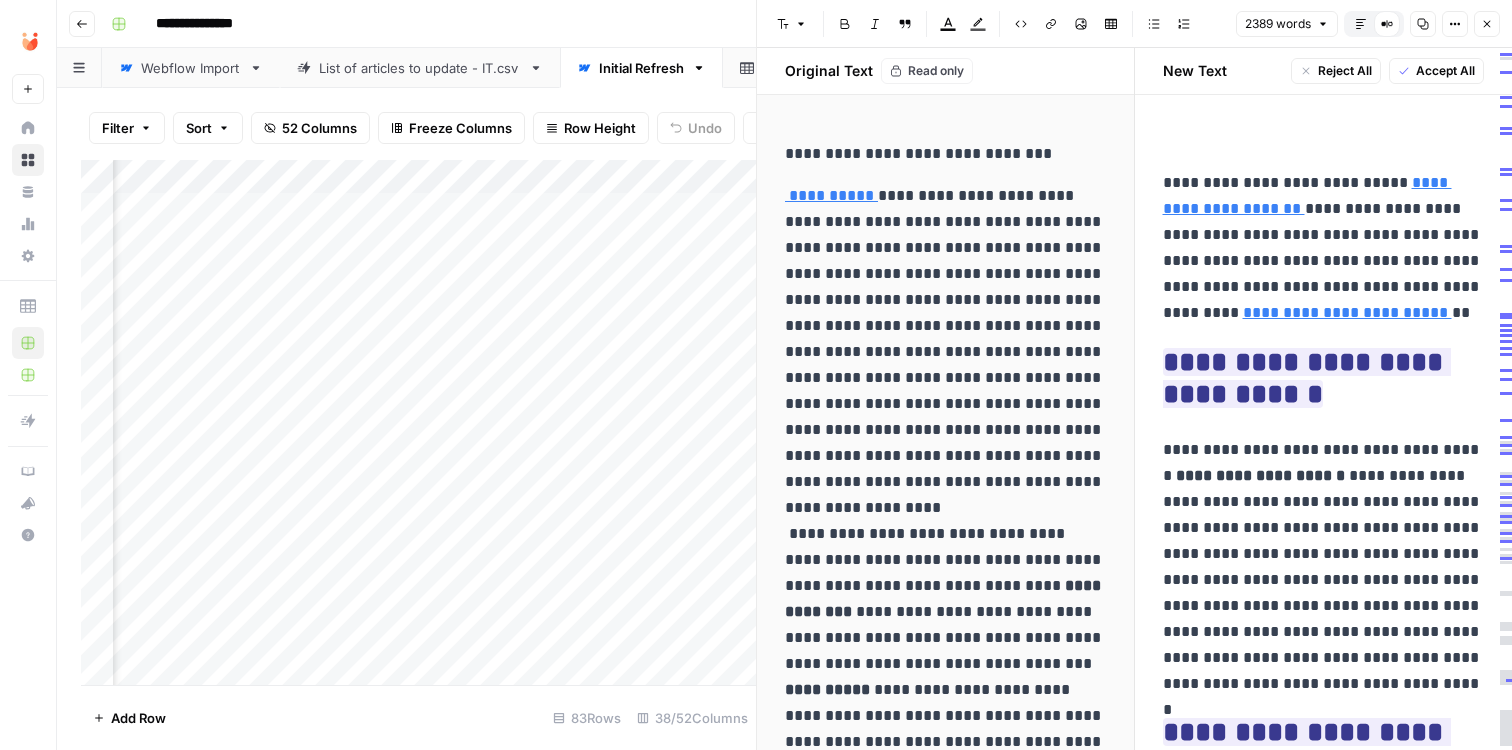 click on "**********" at bounding box center [1324, 379] 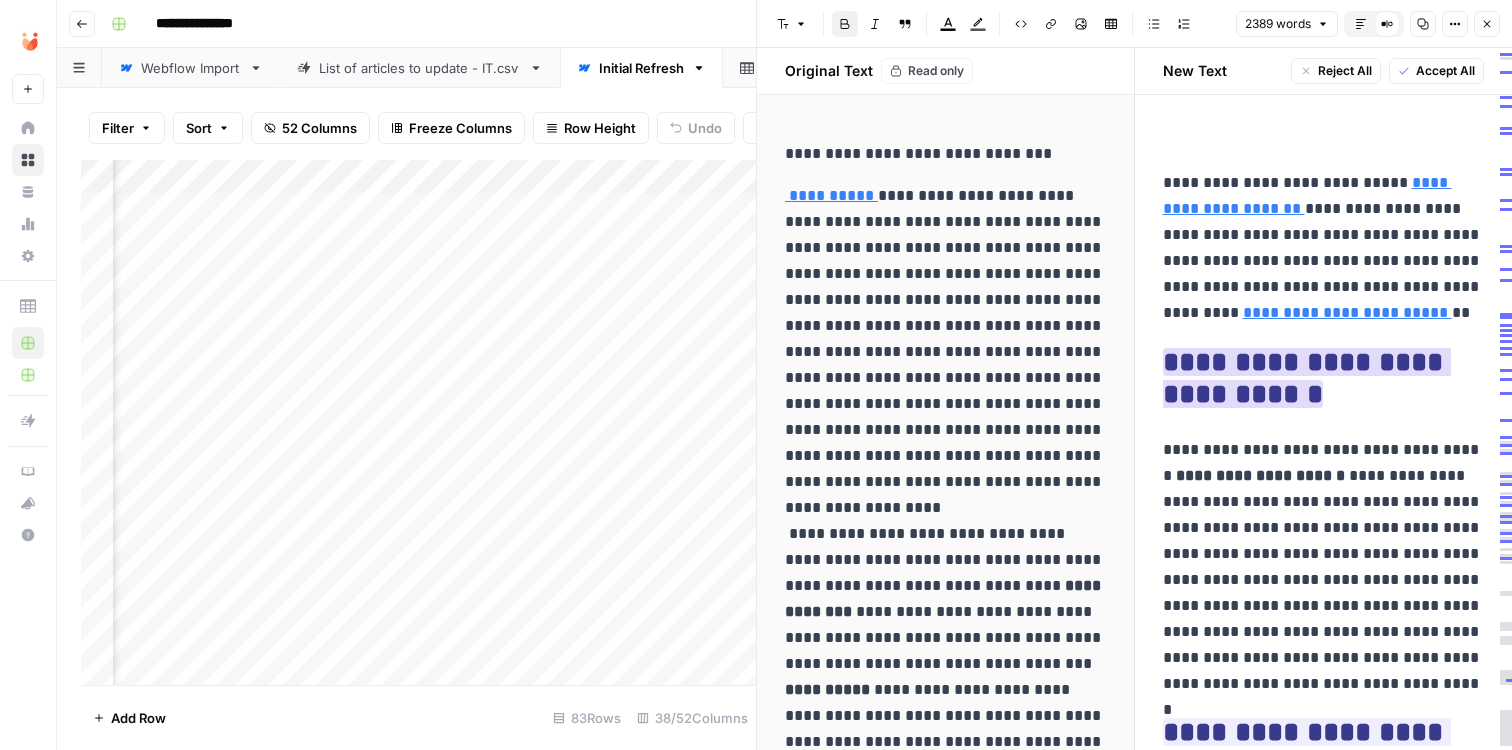 click on "**********" at bounding box center (1307, 378) 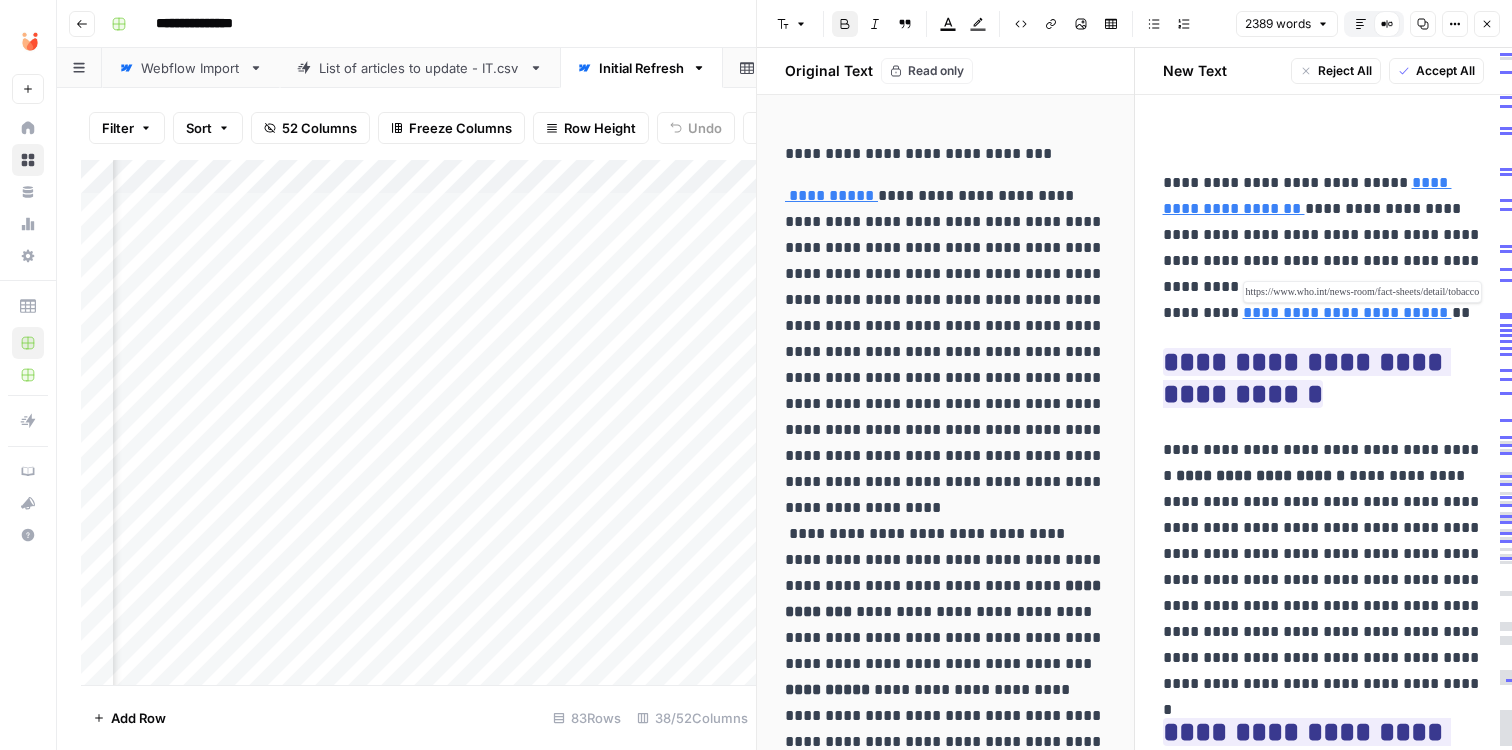 click on "**********" at bounding box center [1347, 312] 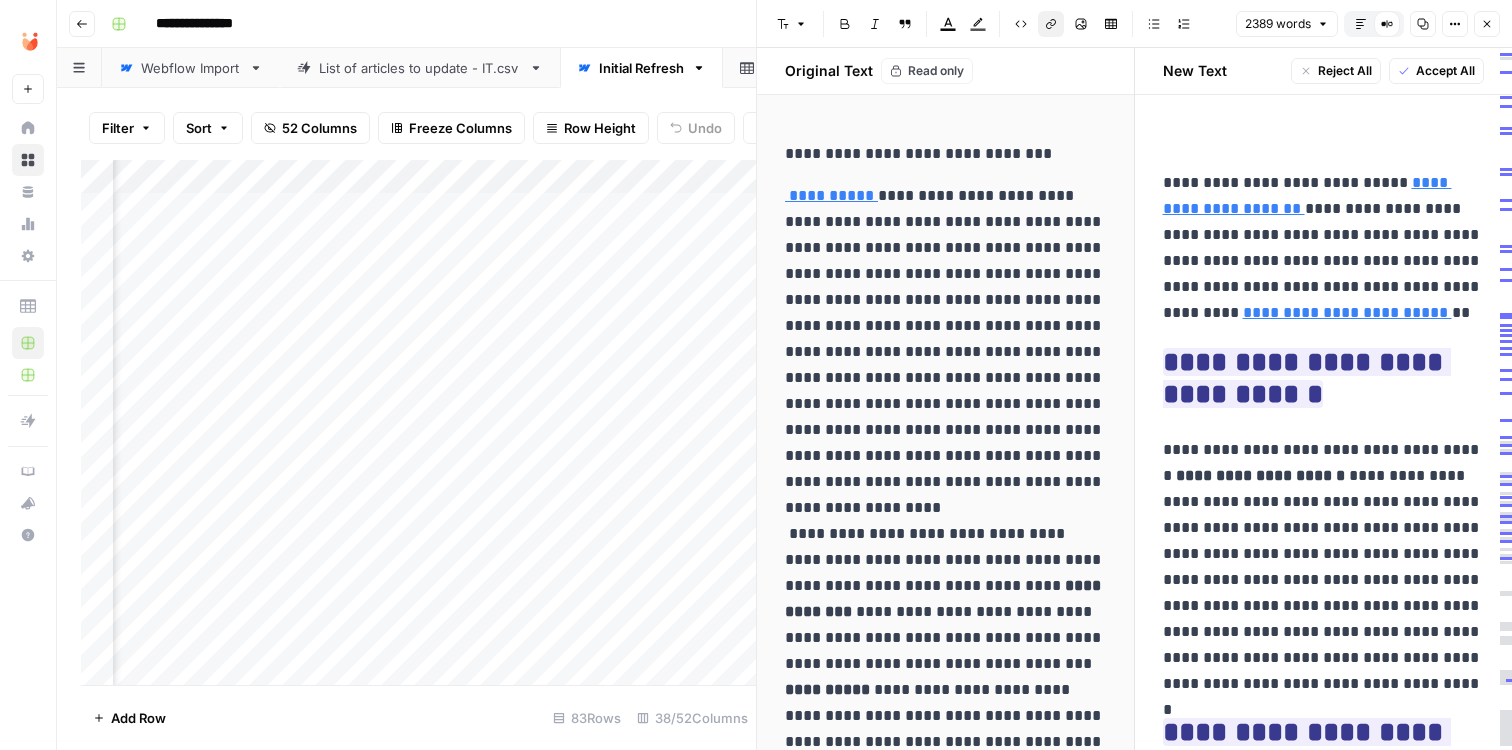 click on "**********" at bounding box center (1324, 248) 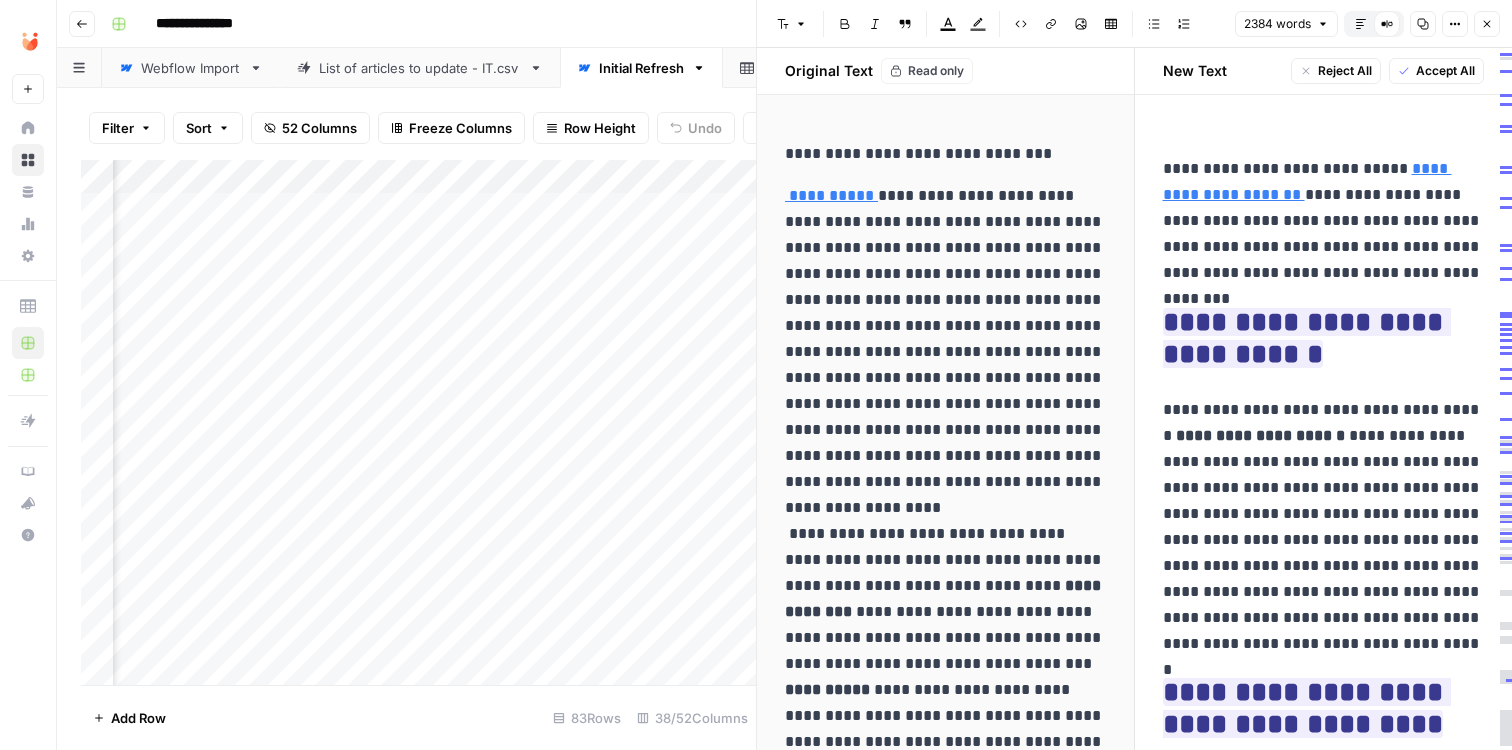 scroll, scrollTop: 65, scrollLeft: 0, axis: vertical 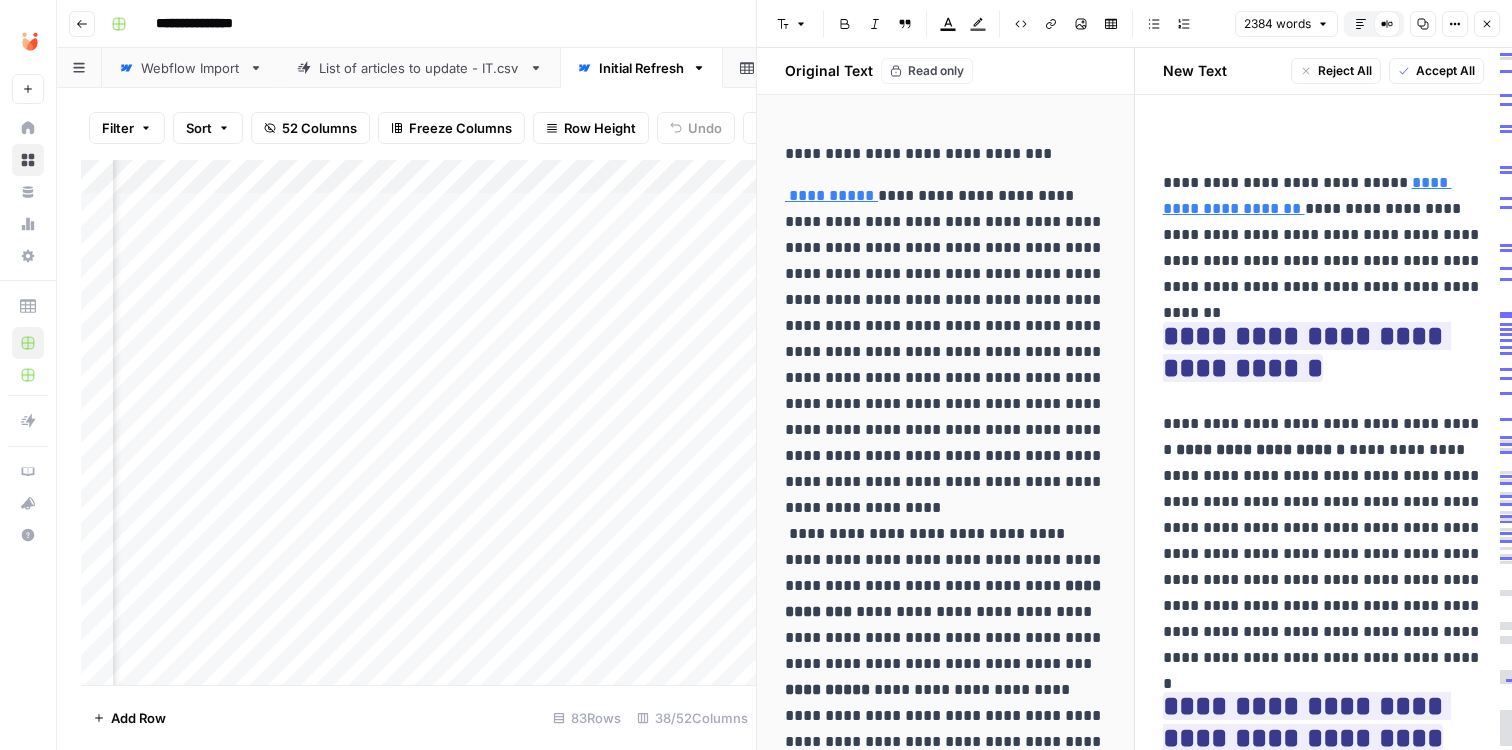 click on "**********" at bounding box center [1324, 235] 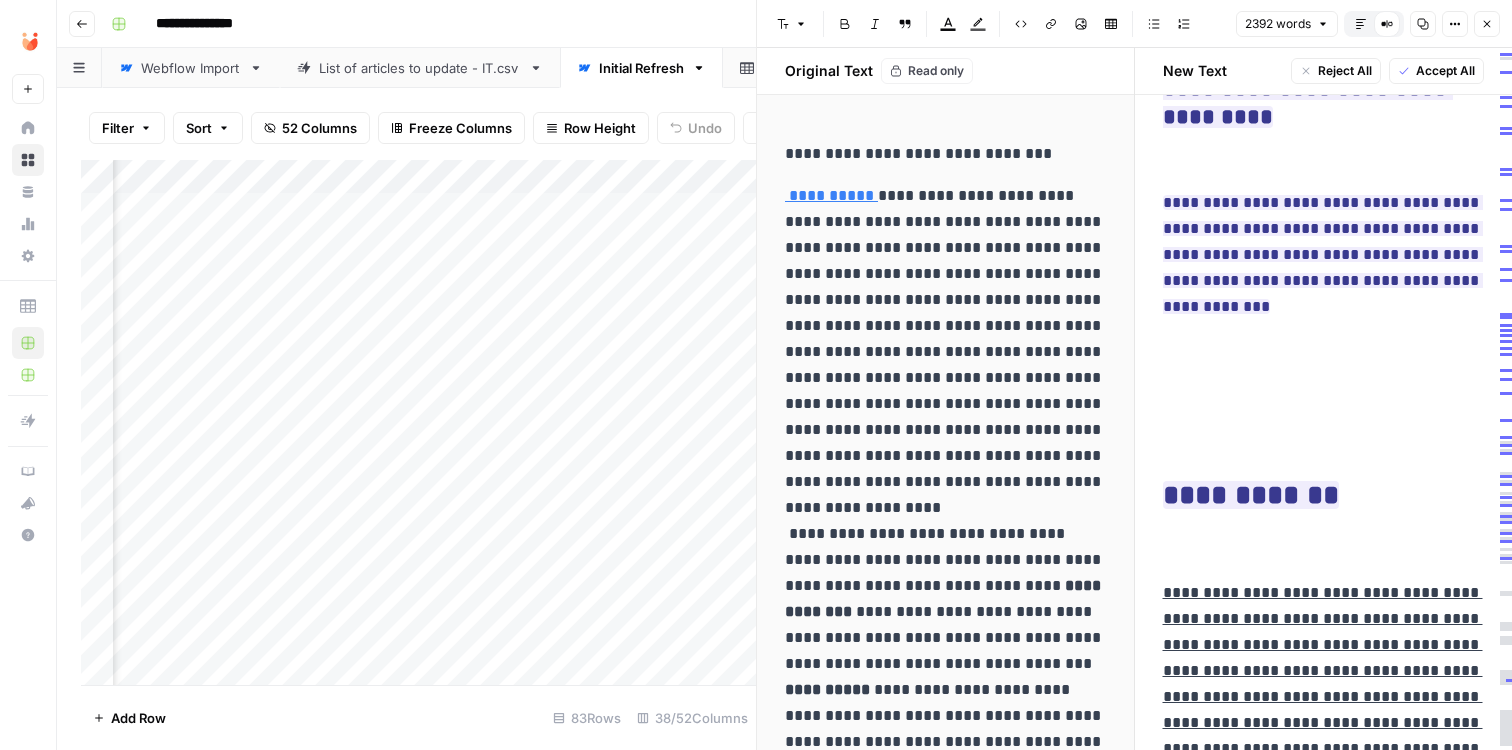 scroll, scrollTop: 7641, scrollLeft: 0, axis: vertical 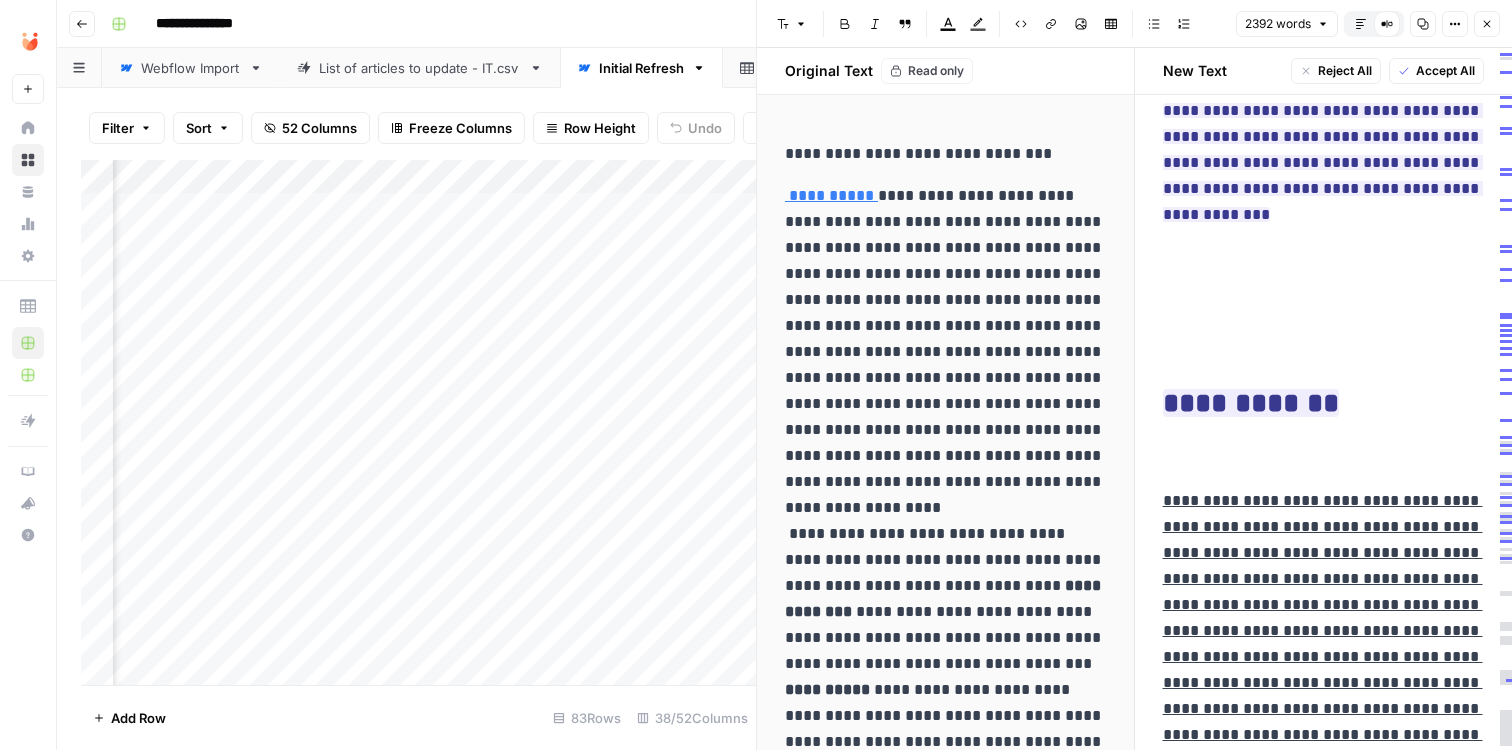 click on "**********" at bounding box center [1324, 459] 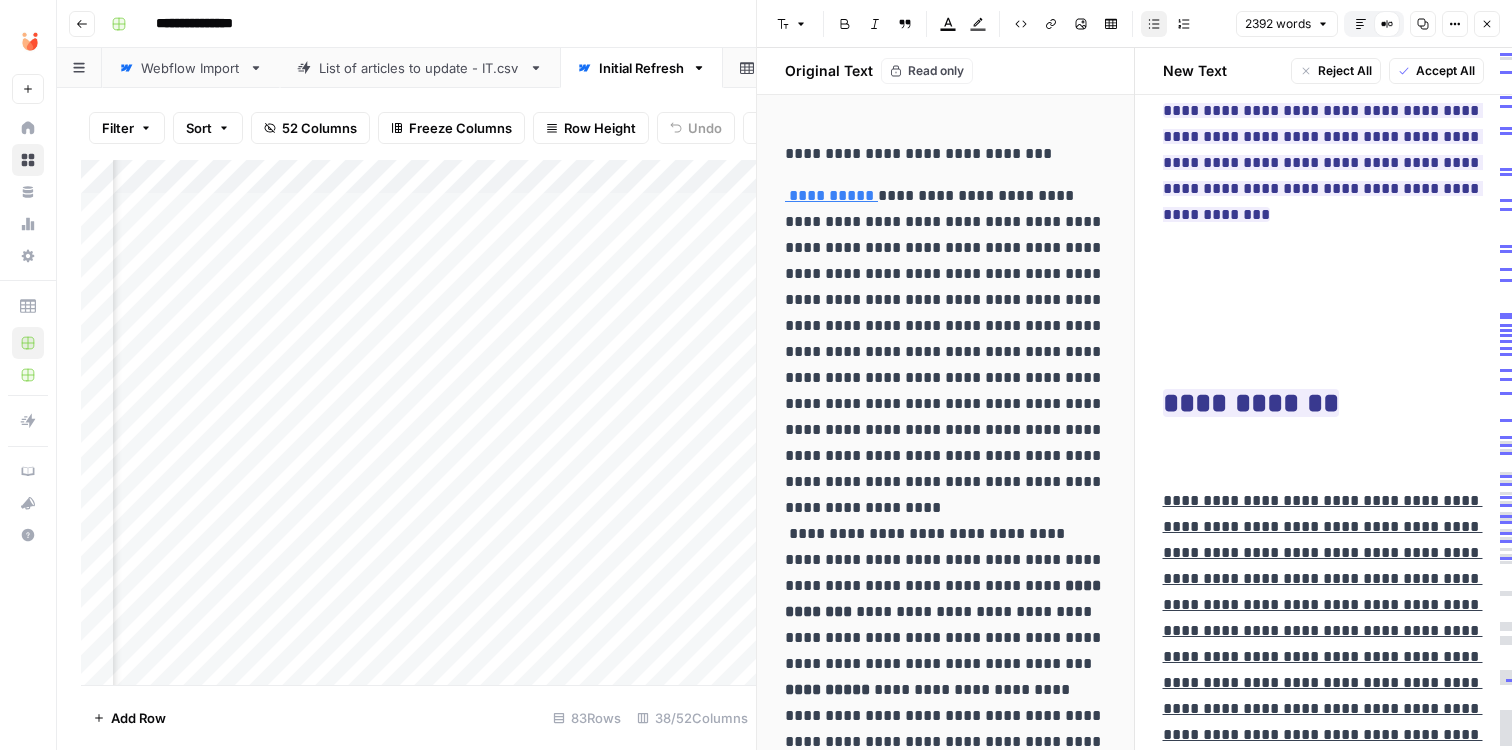 click 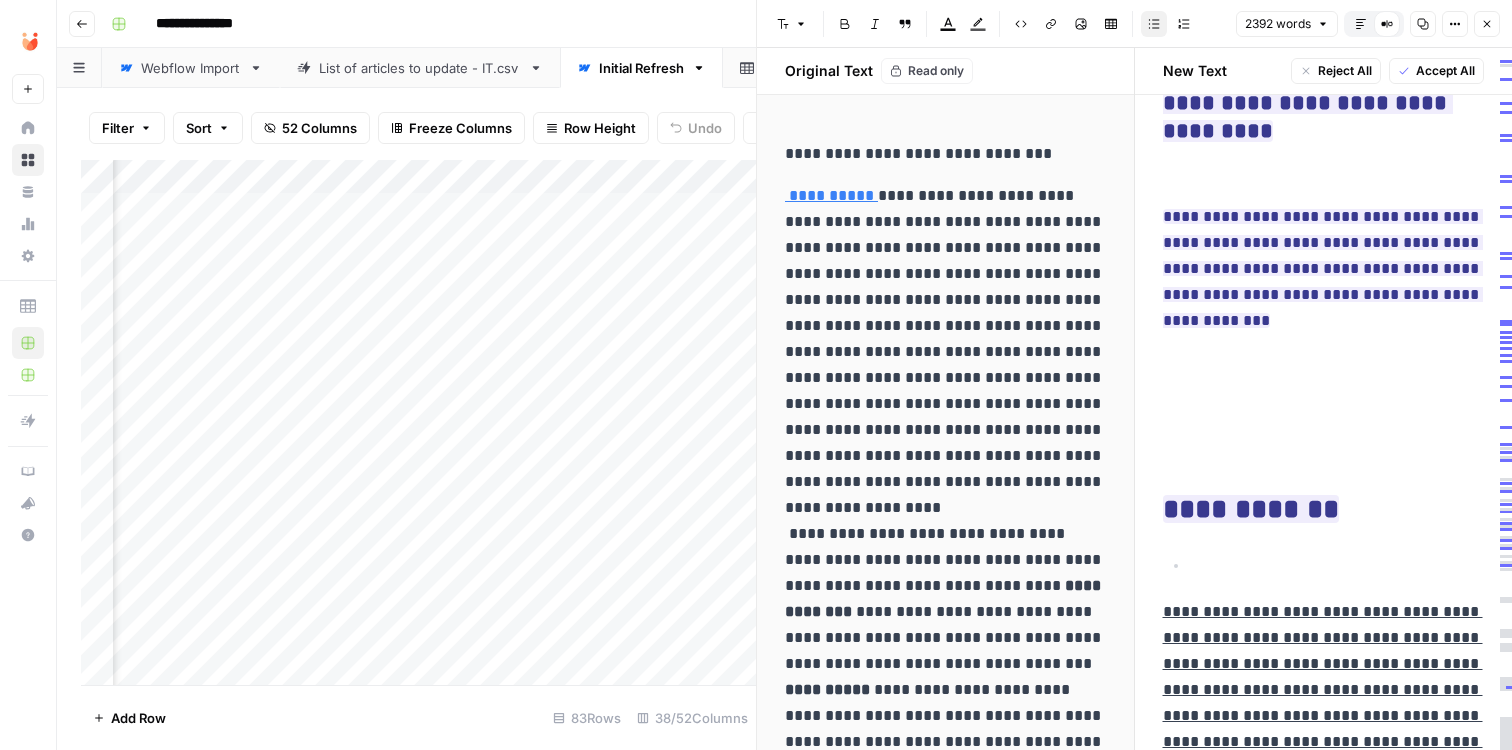 scroll, scrollTop: 7429, scrollLeft: 0, axis: vertical 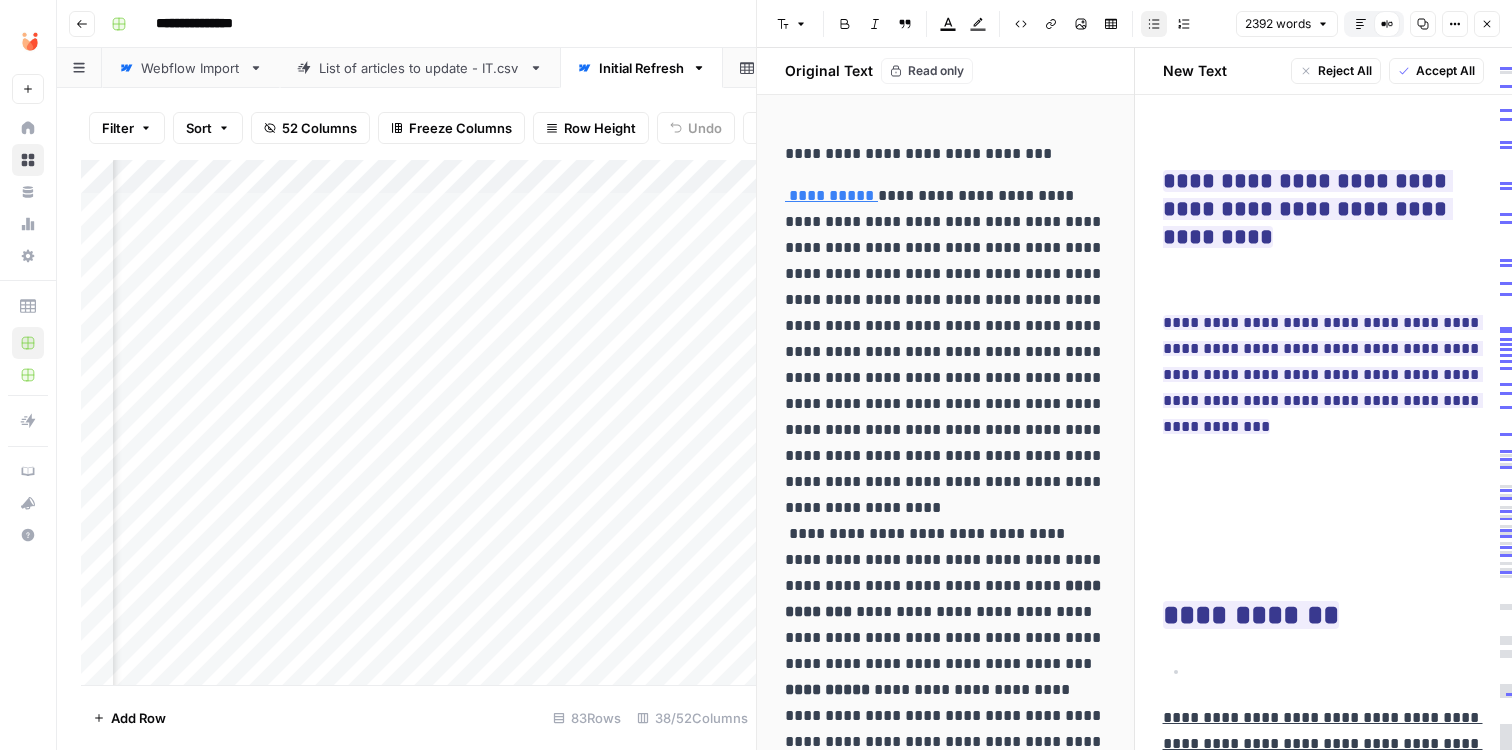 click on "**********" at bounding box center (1324, -1889) 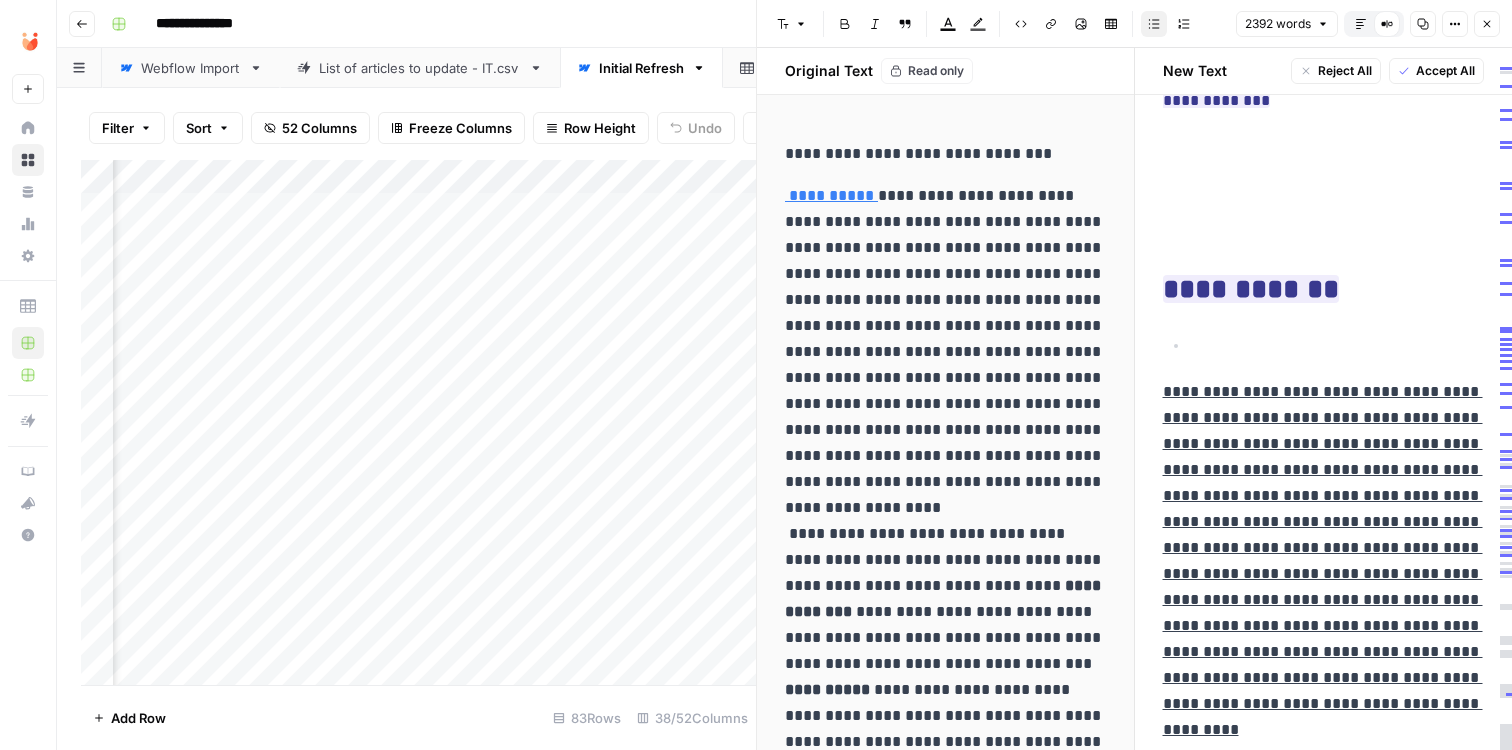 scroll, scrollTop: 7690, scrollLeft: 0, axis: vertical 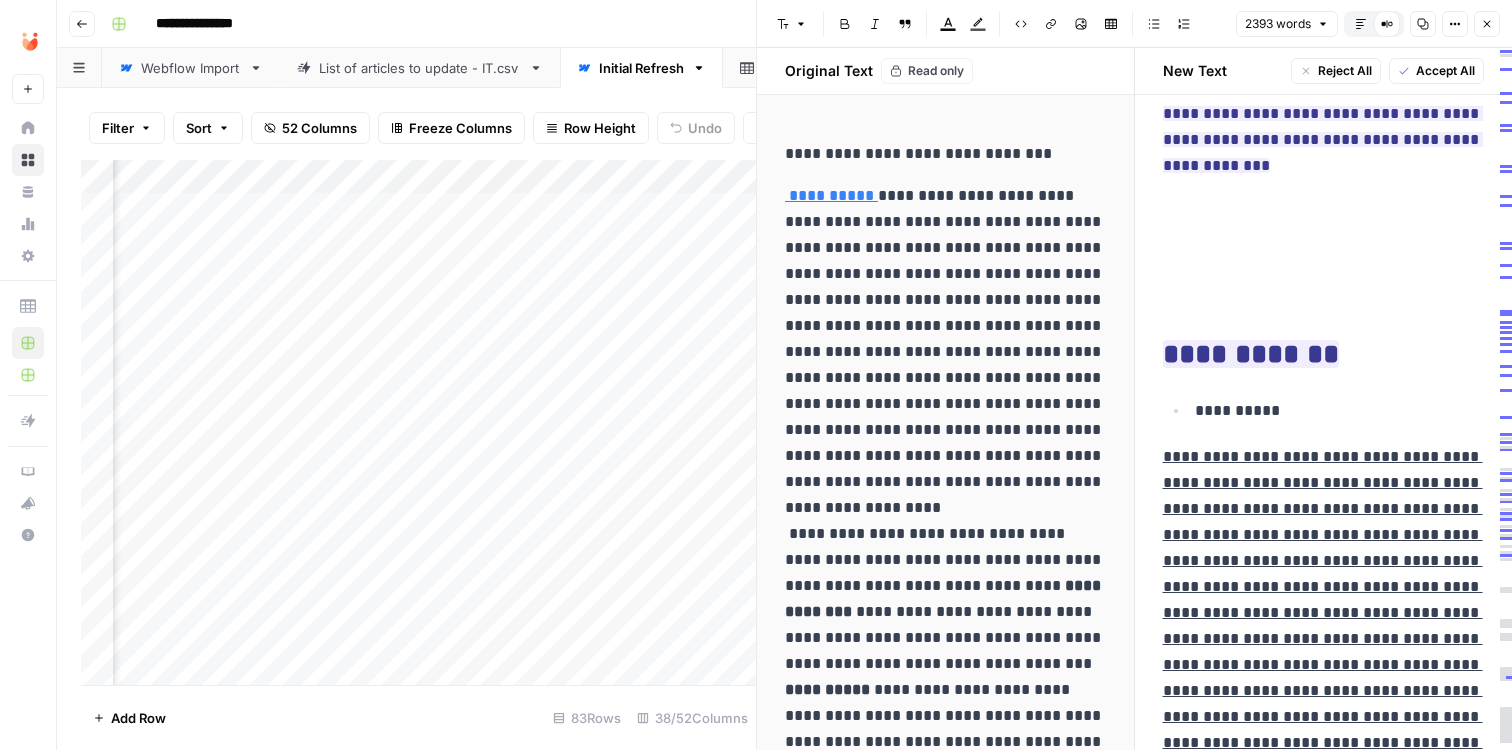 click on "**********" at bounding box center [1323, 625] 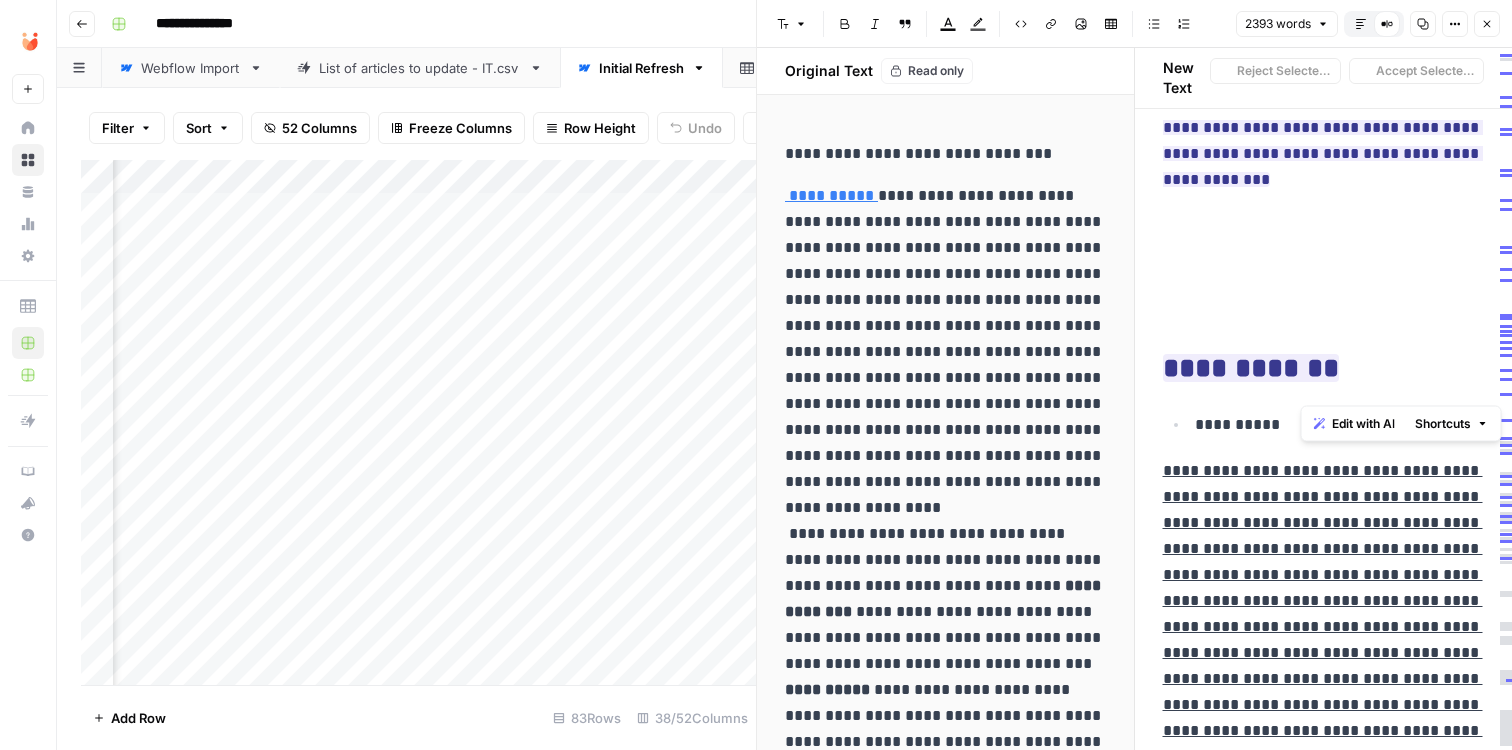 scroll, scrollTop: 7704, scrollLeft: 0, axis: vertical 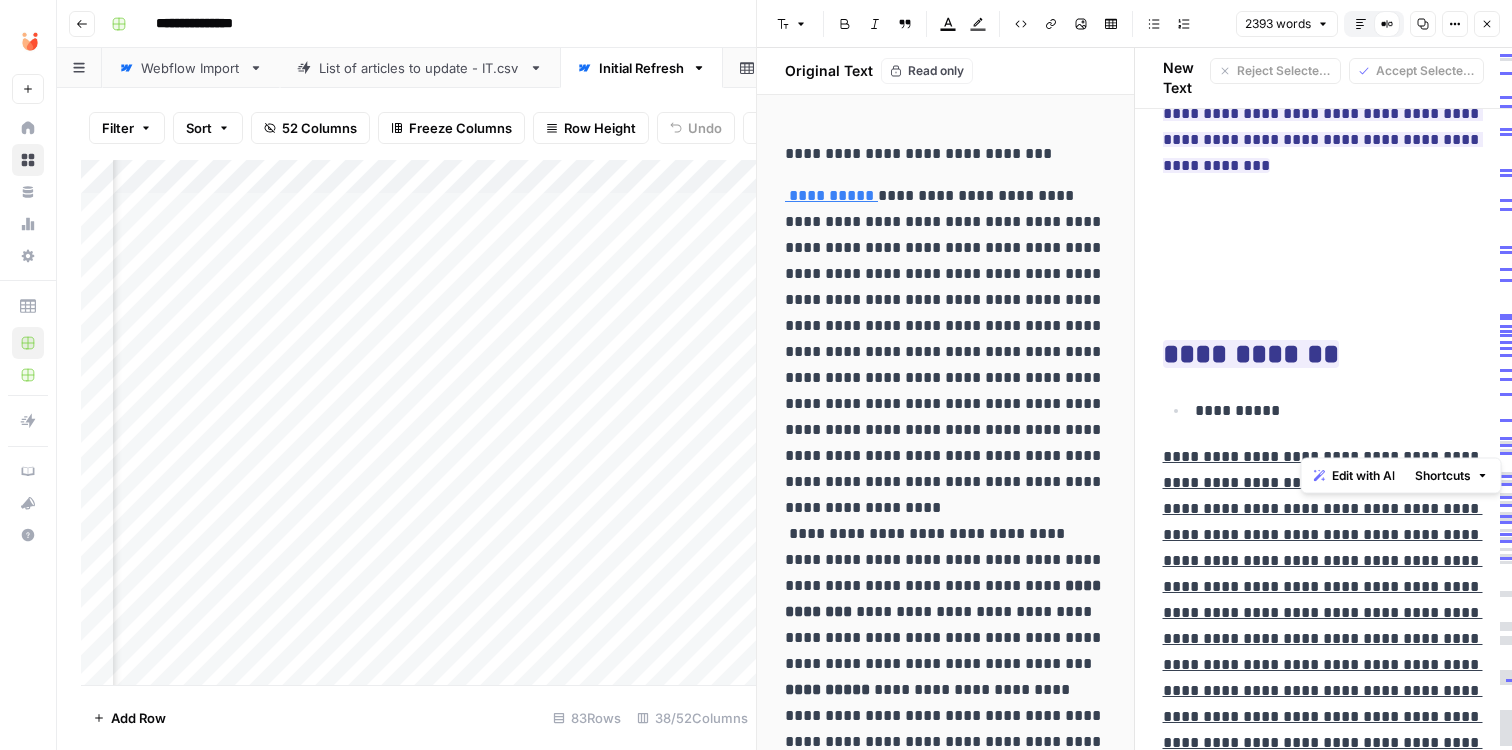 drag, startPoint x: 1429, startPoint y: 383, endPoint x: 1412, endPoint y: 427, distance: 47.169907 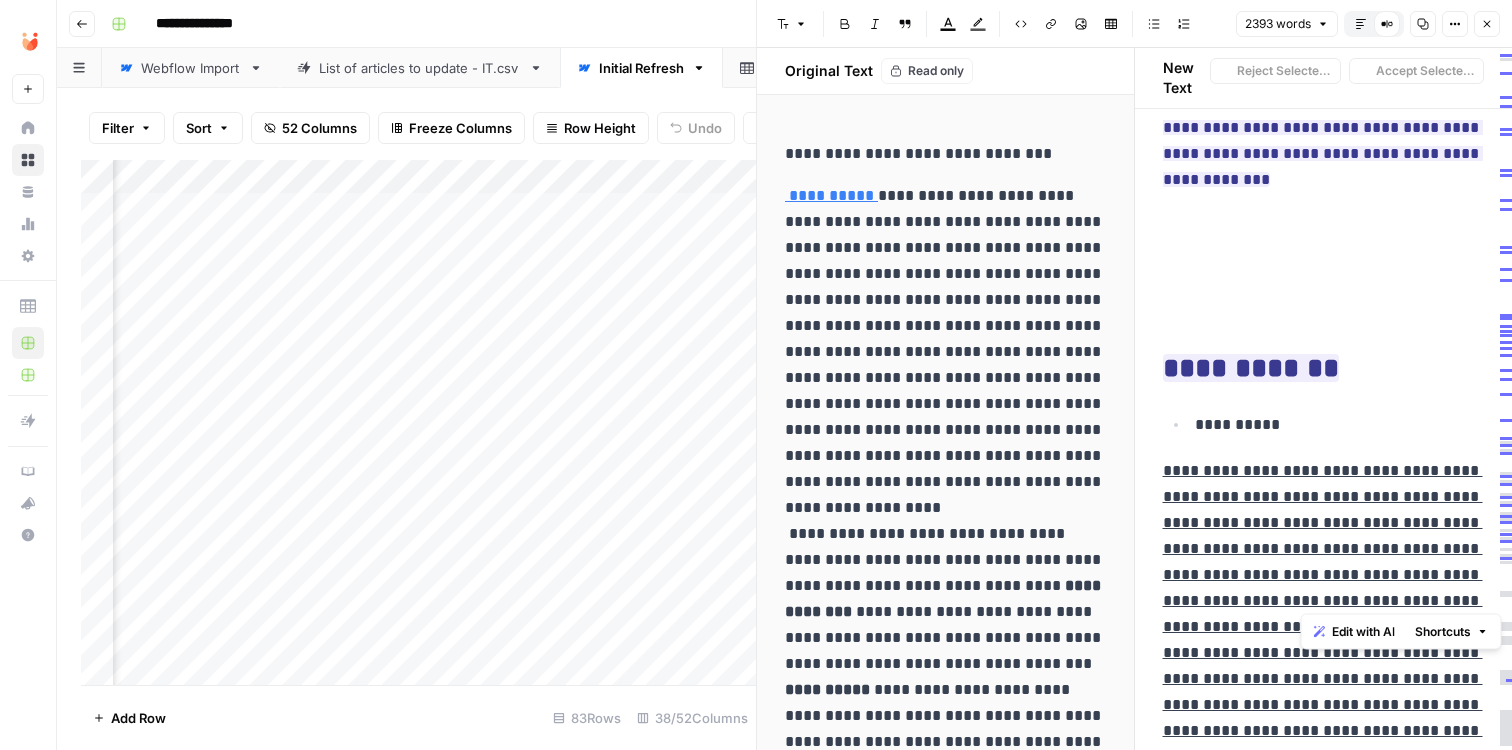 scroll, scrollTop: 7704, scrollLeft: 0, axis: vertical 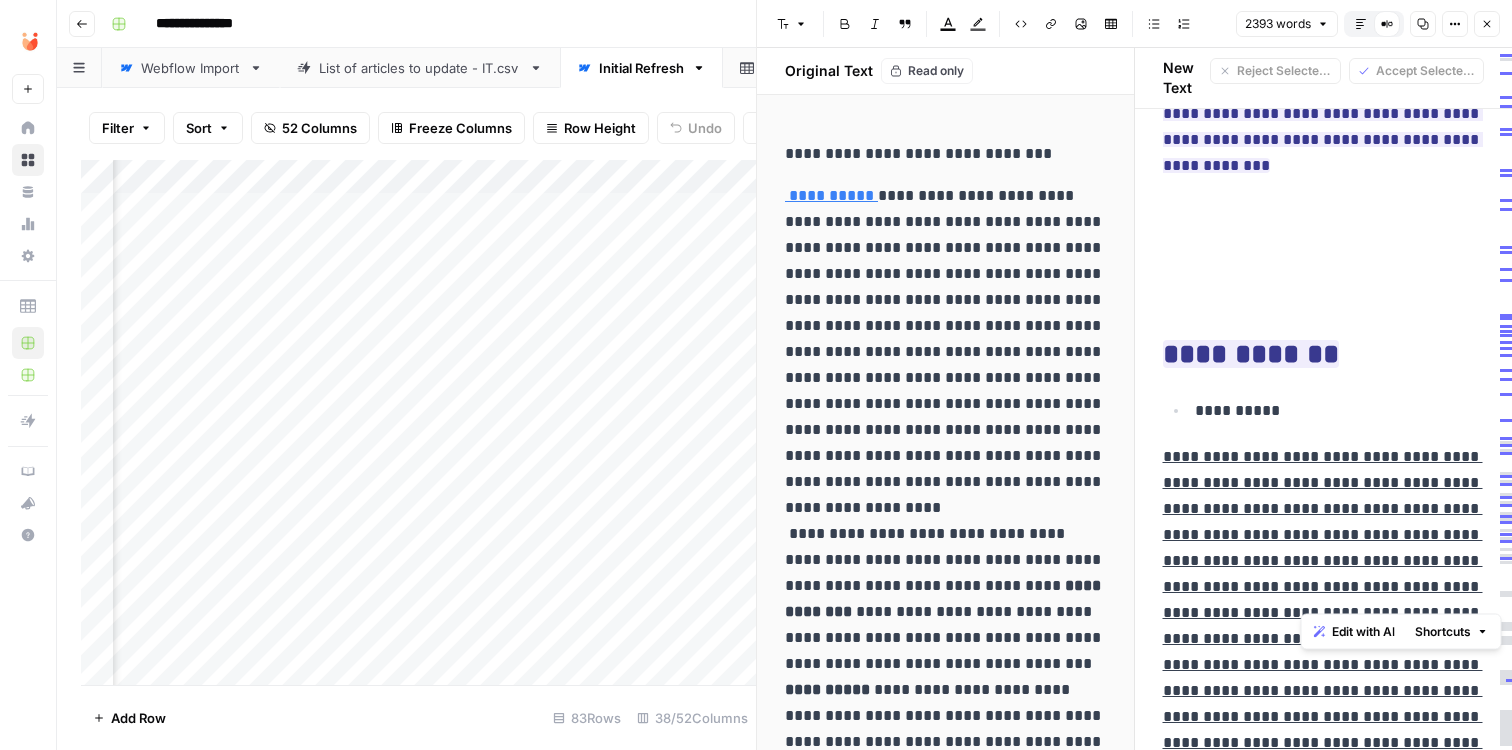 drag, startPoint x: 1400, startPoint y: 591, endPoint x: 1436, endPoint y: 520, distance: 79.60528 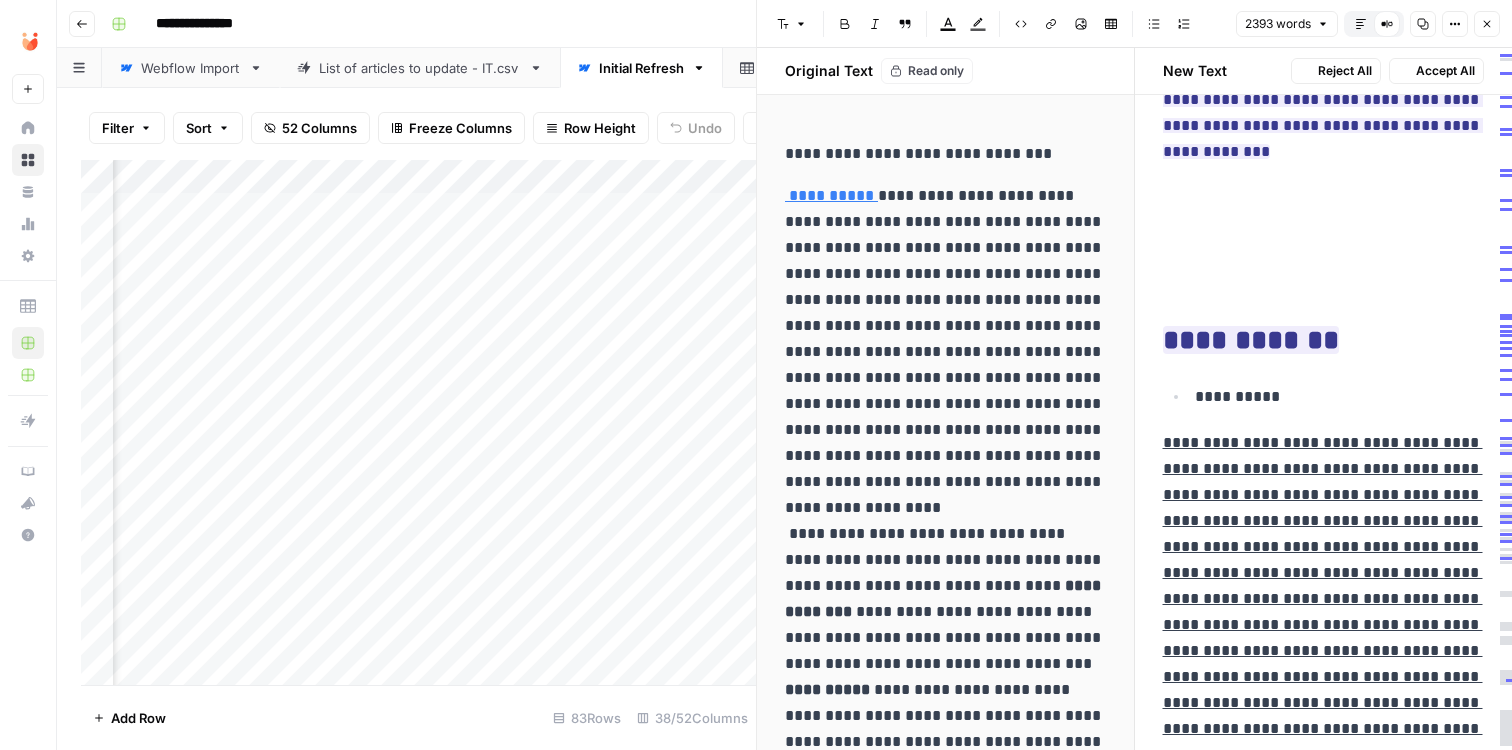 scroll, scrollTop: 7690, scrollLeft: 0, axis: vertical 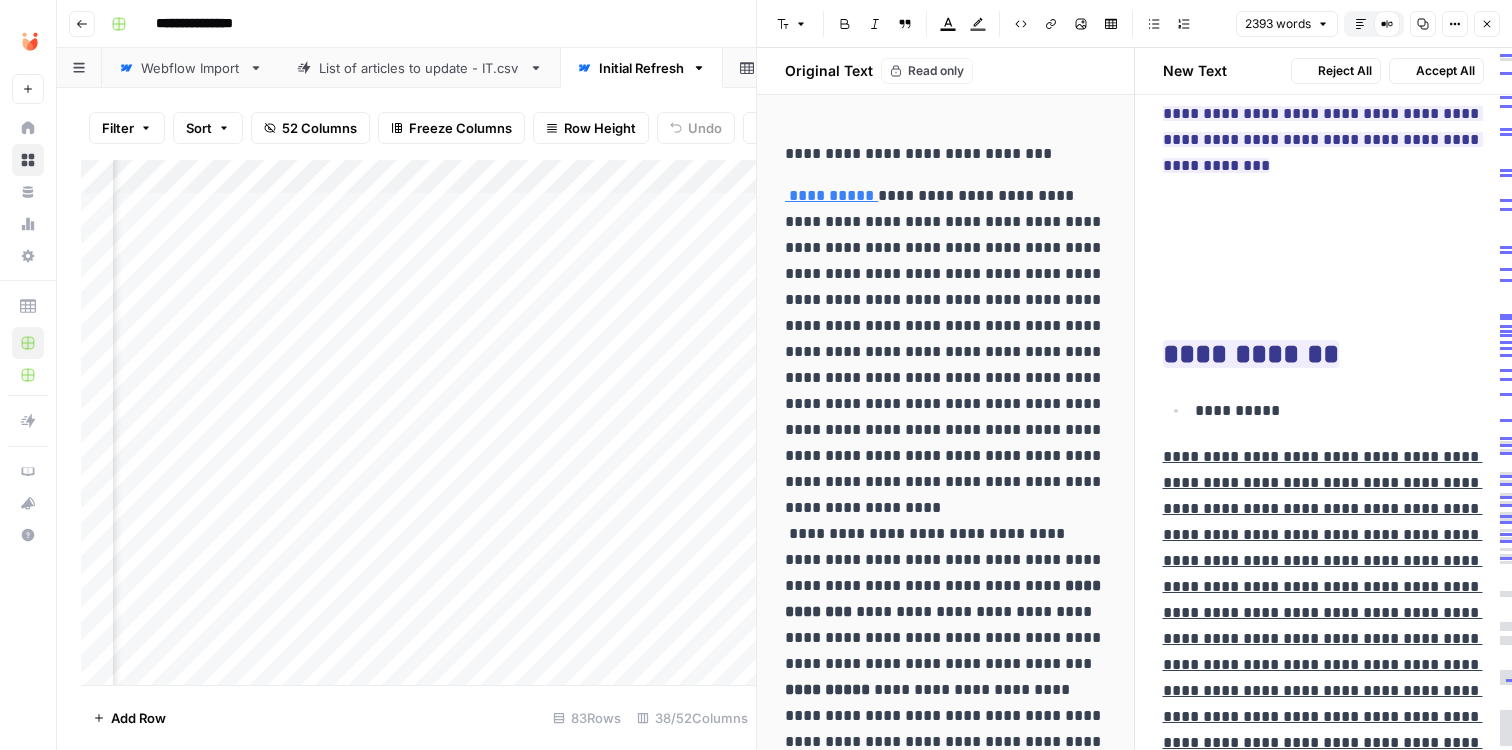 click on "**********" at bounding box center [1323, 625] 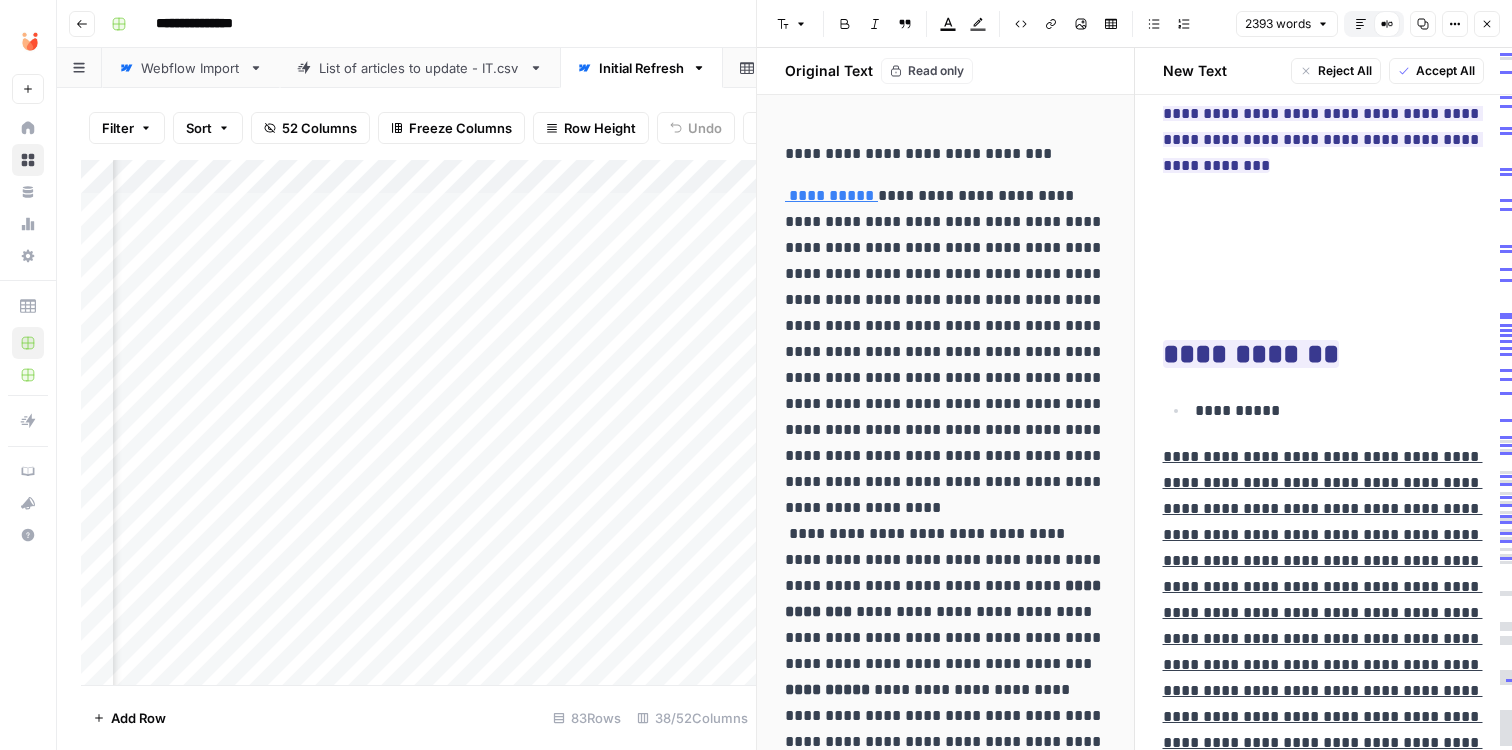 click on "**********" at bounding box center [1323, 625] 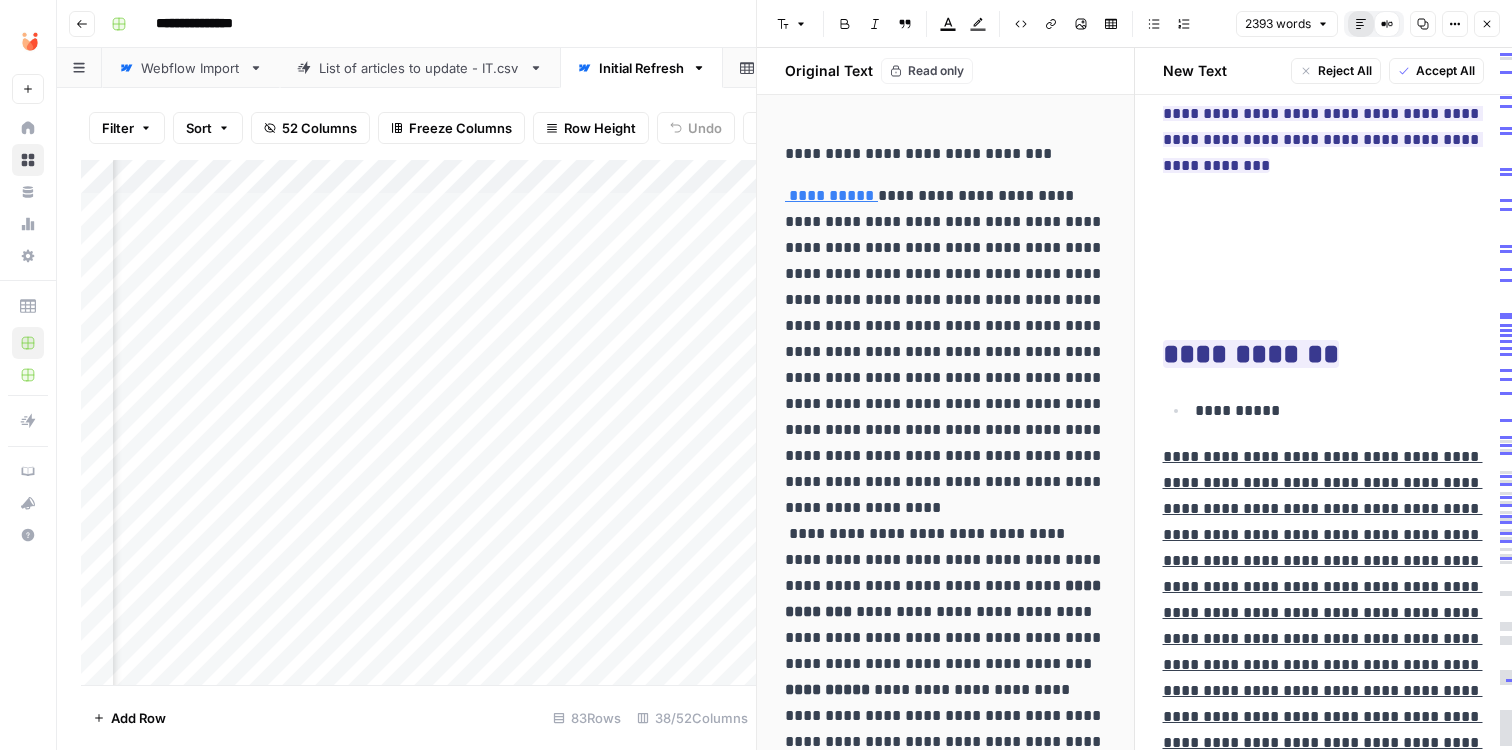 click 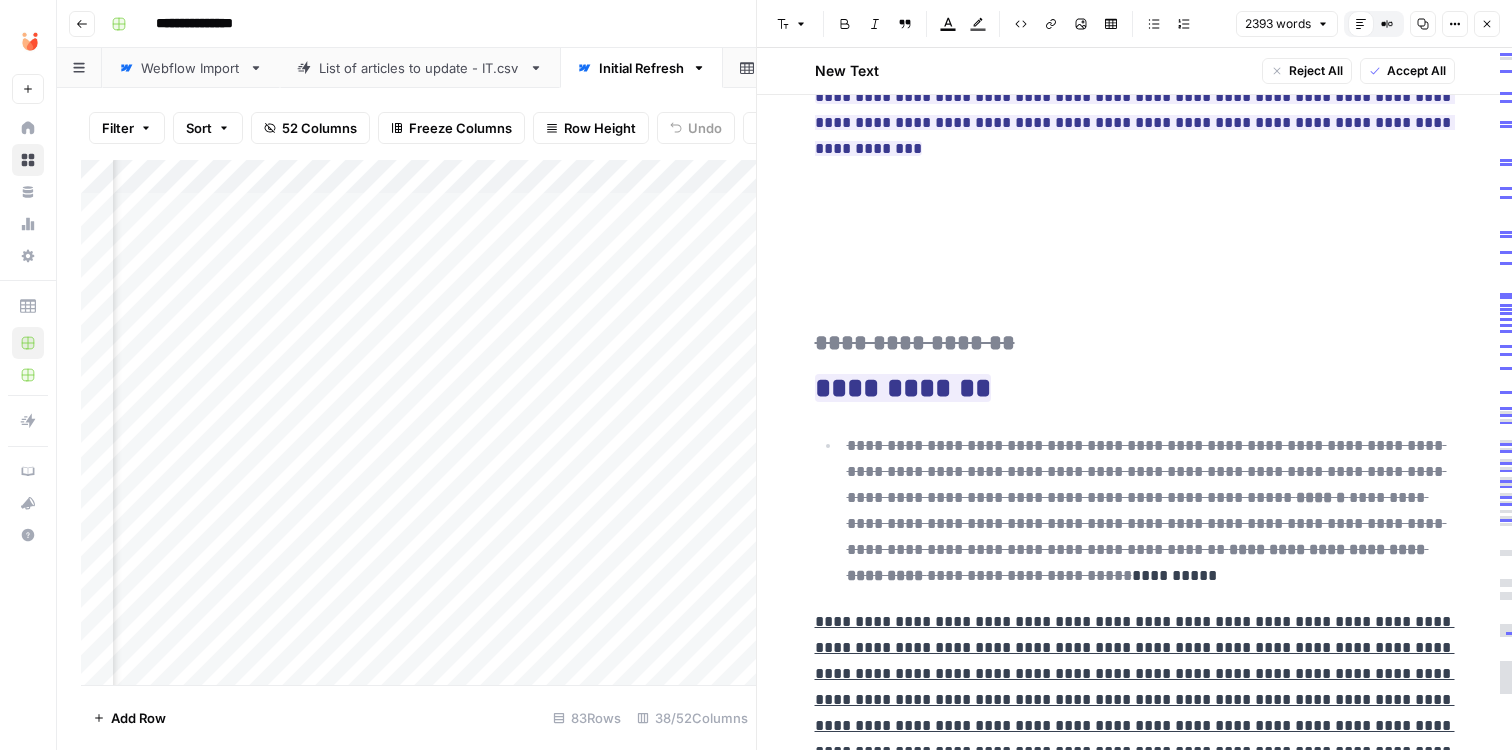 scroll, scrollTop: 6240, scrollLeft: 0, axis: vertical 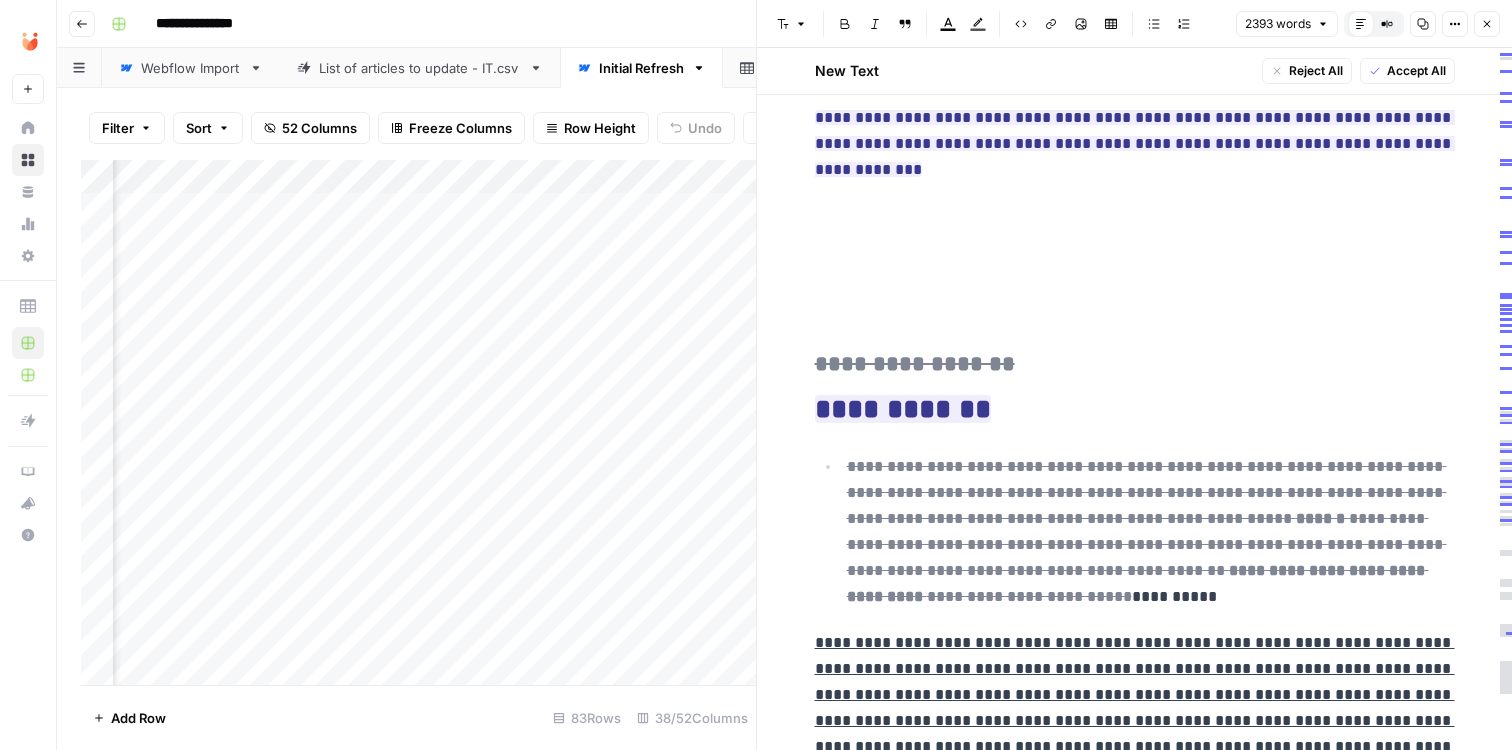 click on "**********" at bounding box center (1135, 720) 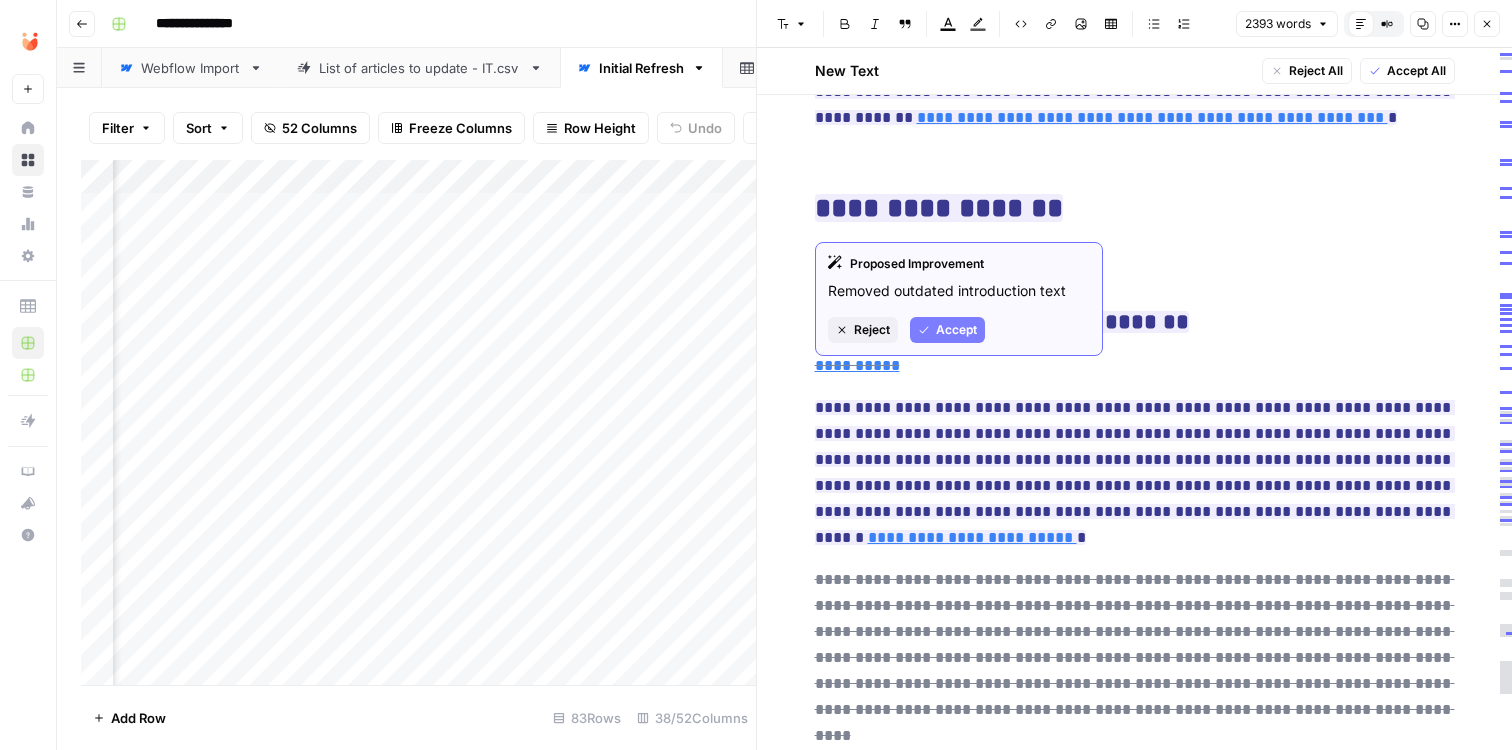 scroll, scrollTop: 4662, scrollLeft: 0, axis: vertical 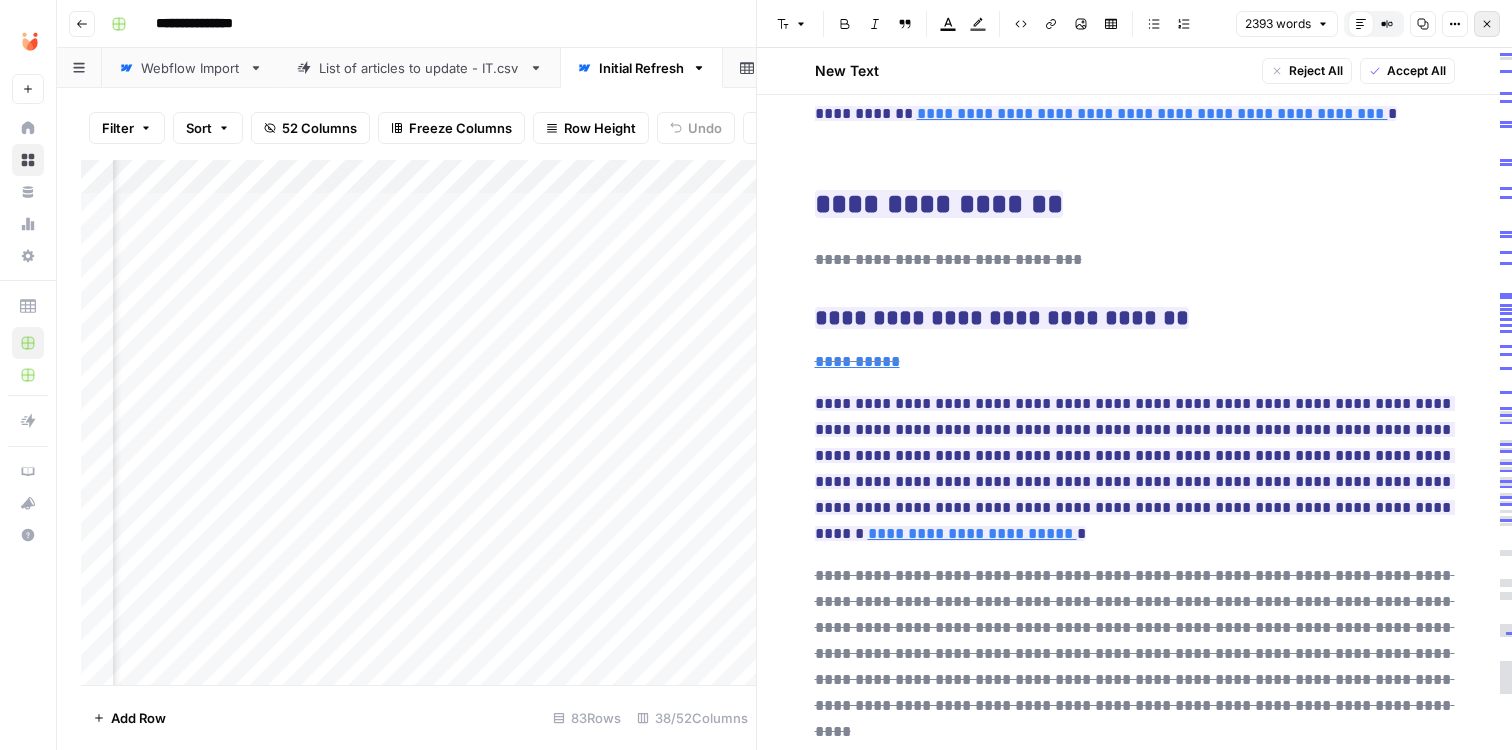 click 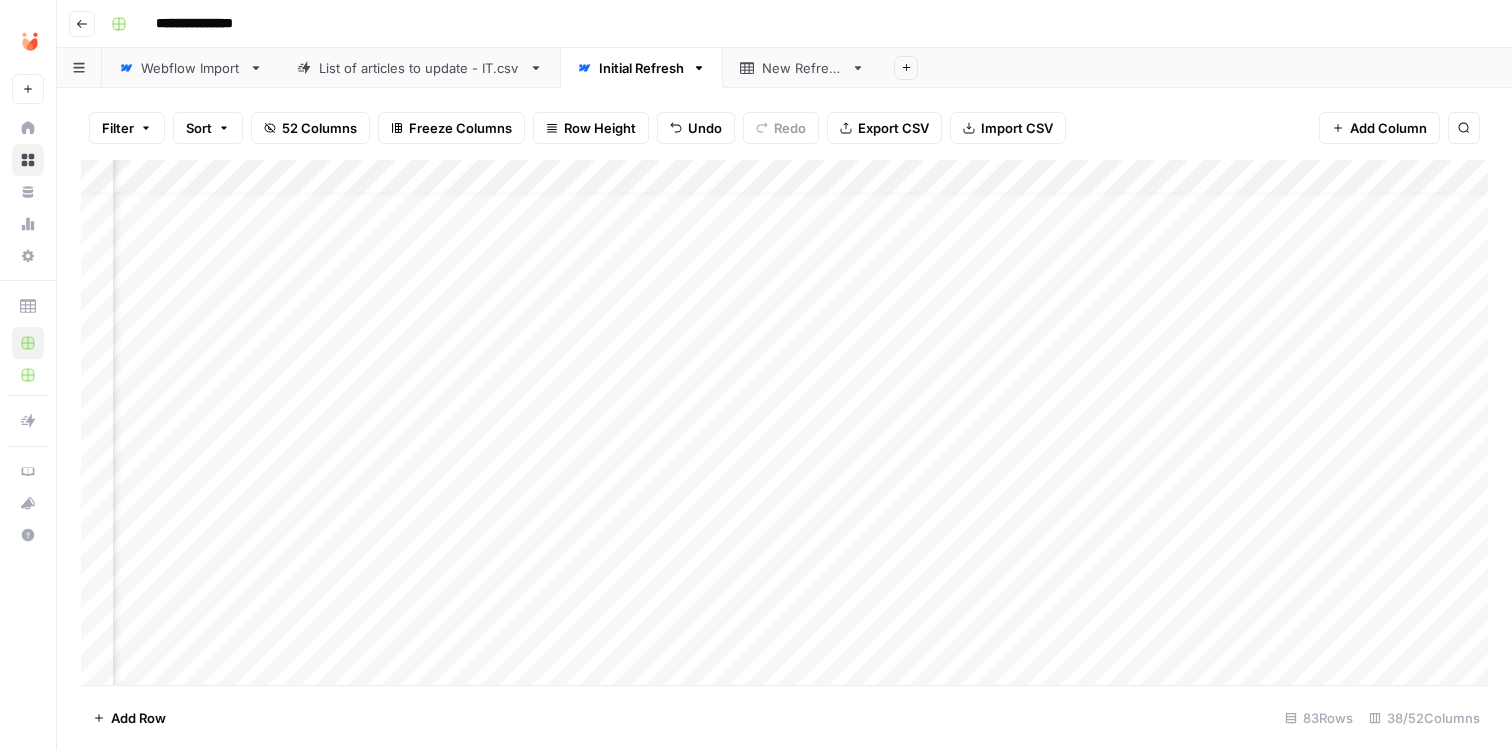 scroll, scrollTop: 26, scrollLeft: 1978, axis: both 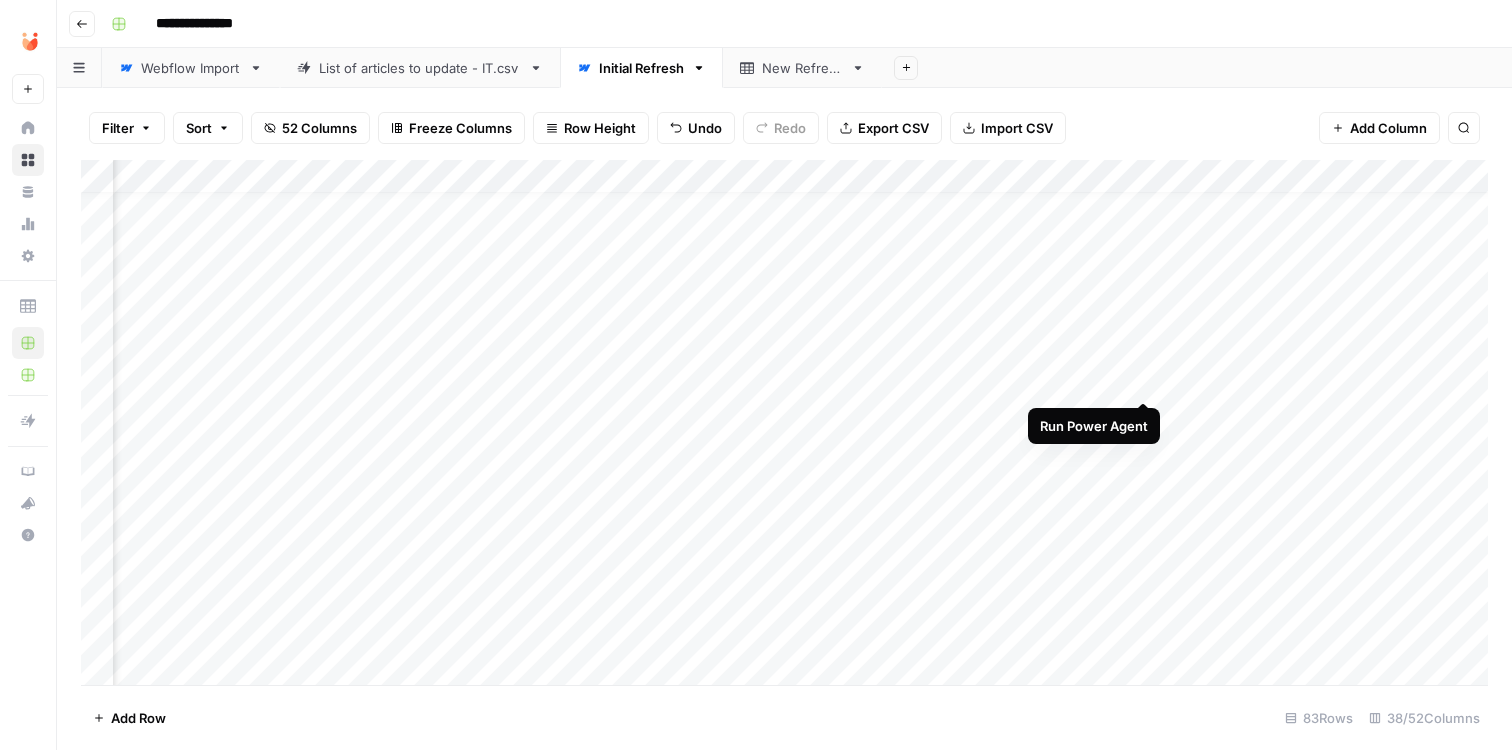 click on "Add Column" at bounding box center [784, 425] 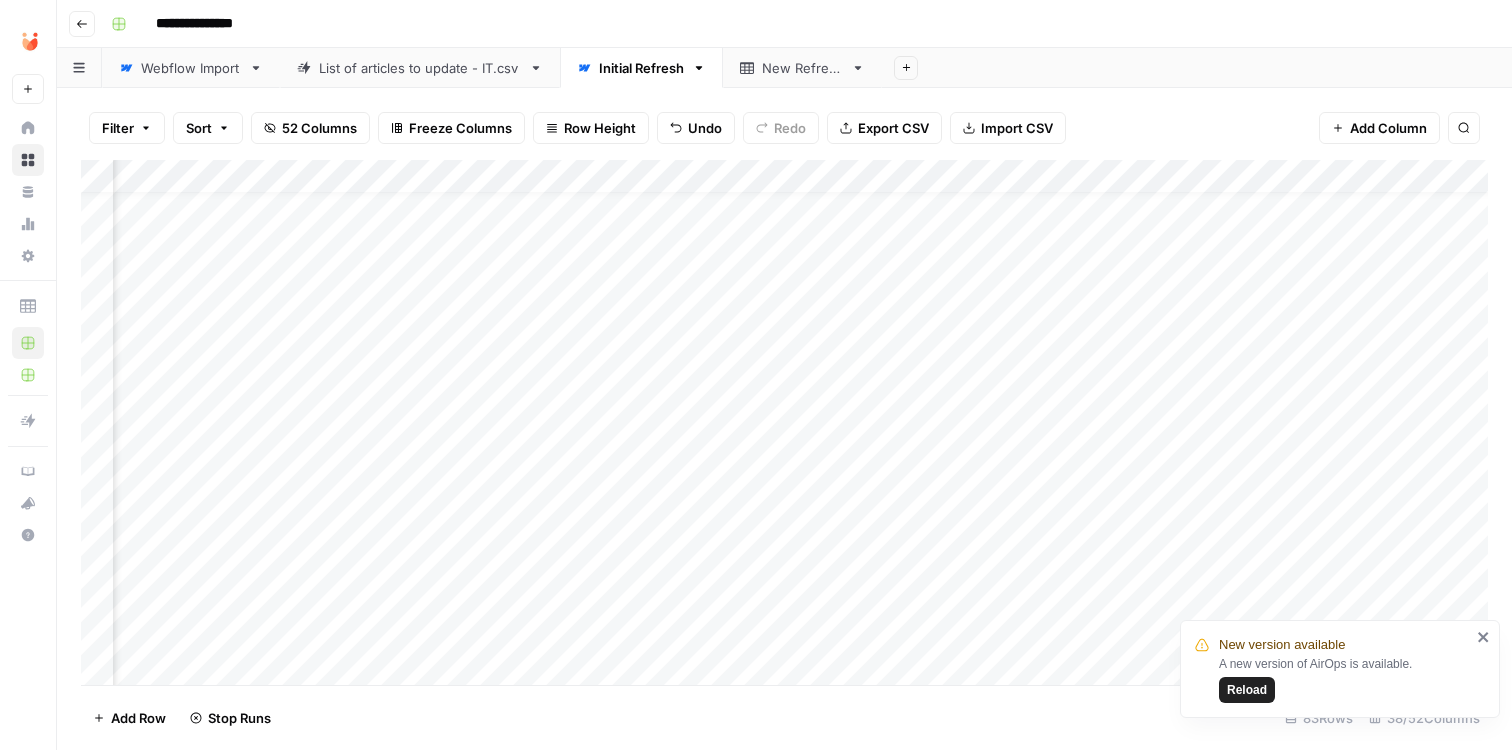 scroll, scrollTop: 27, scrollLeft: 2512, axis: both 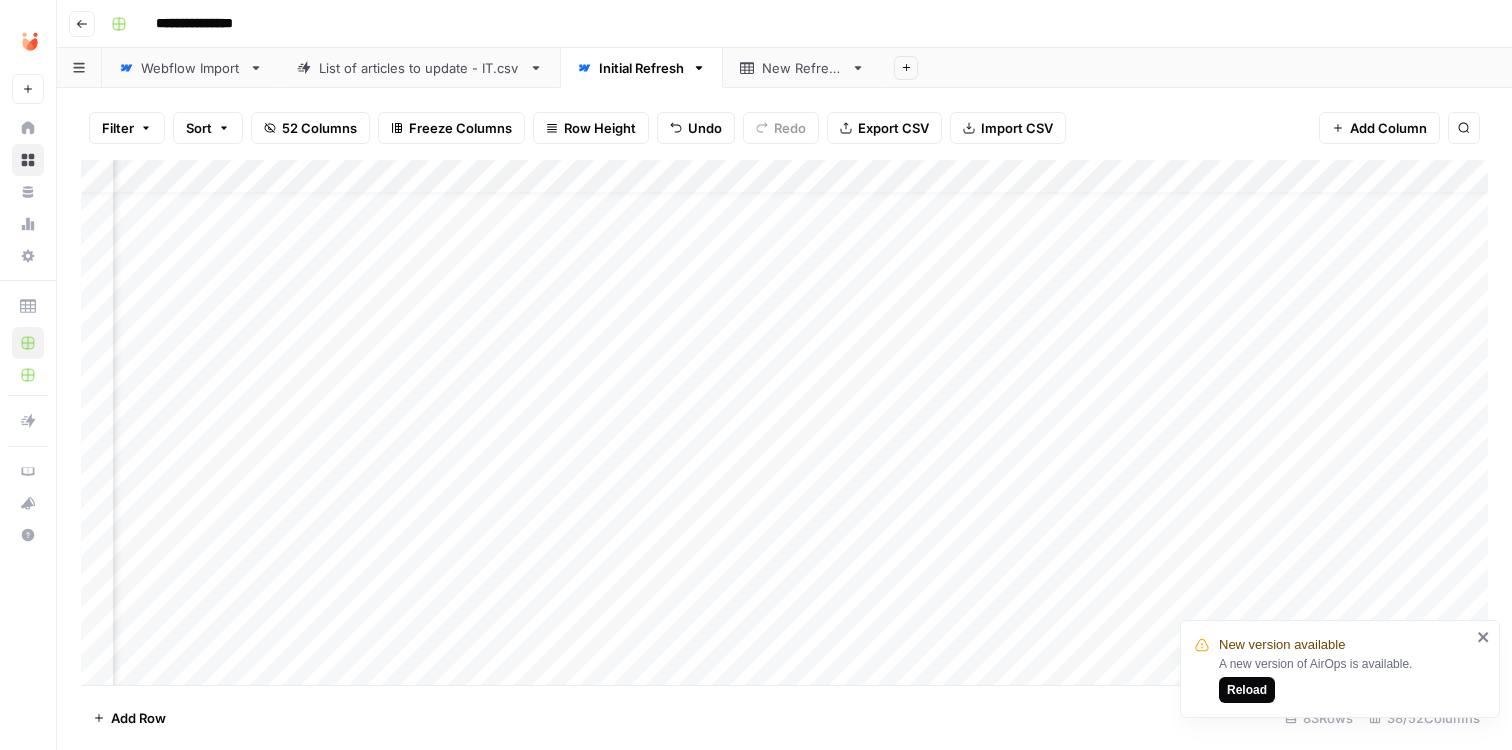 click on "Reload" at bounding box center [1247, 690] 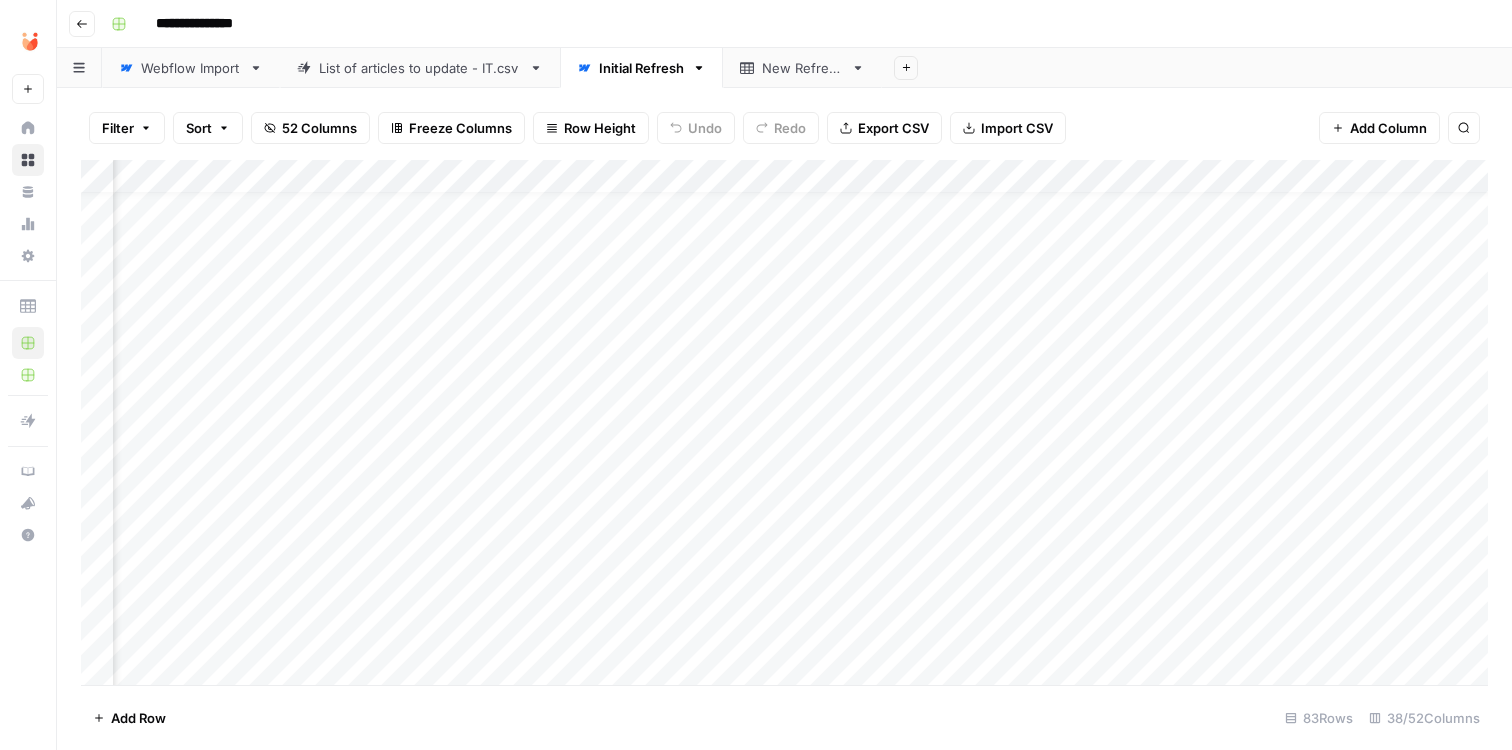 scroll, scrollTop: 0, scrollLeft: 0, axis: both 